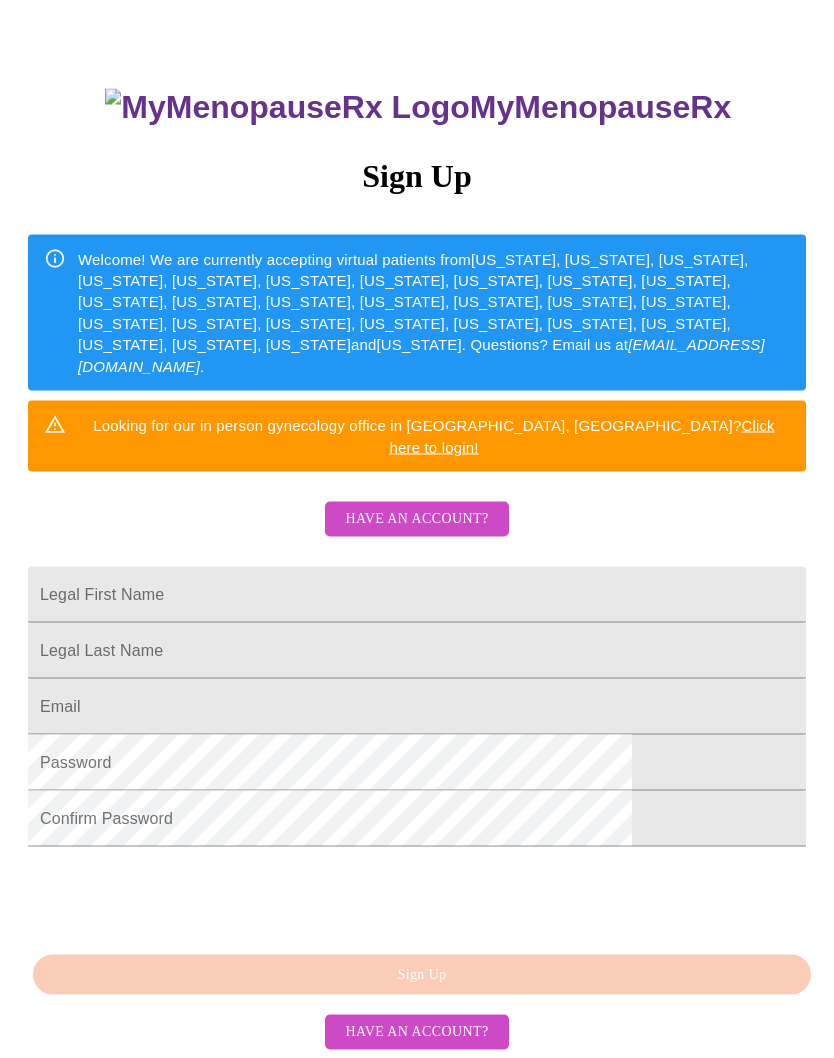 scroll, scrollTop: 166, scrollLeft: 0, axis: vertical 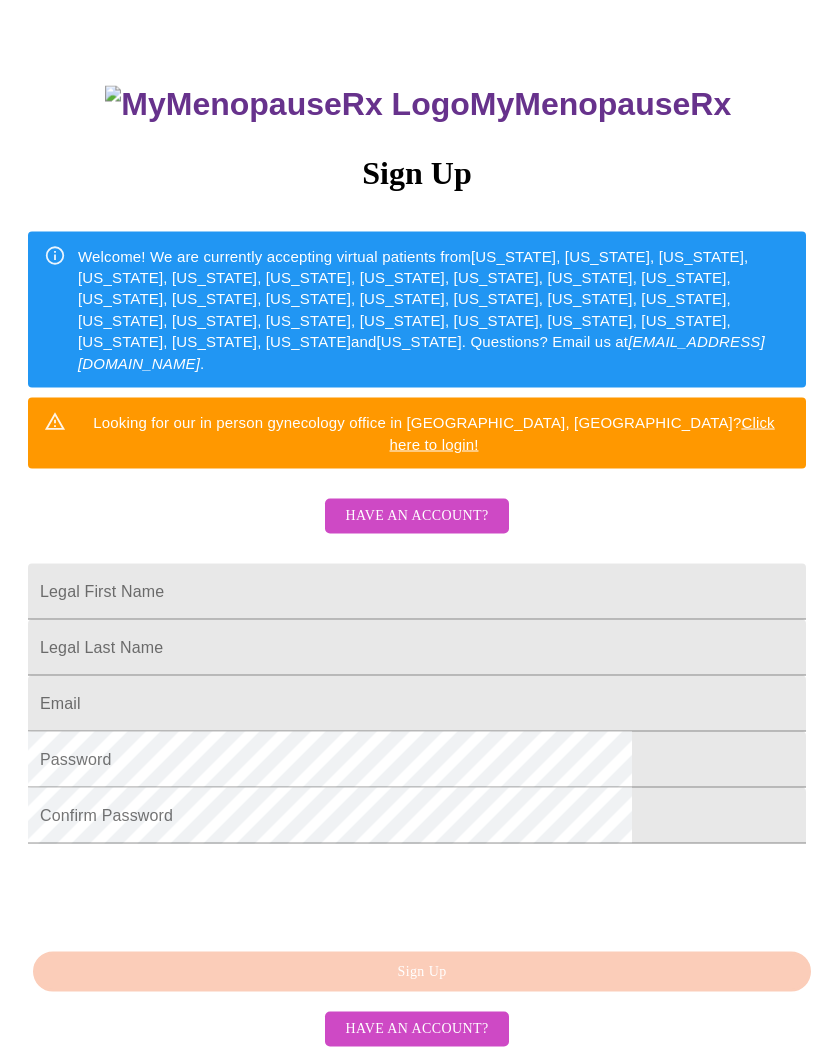 click on "Legal First Name" at bounding box center (417, 592) 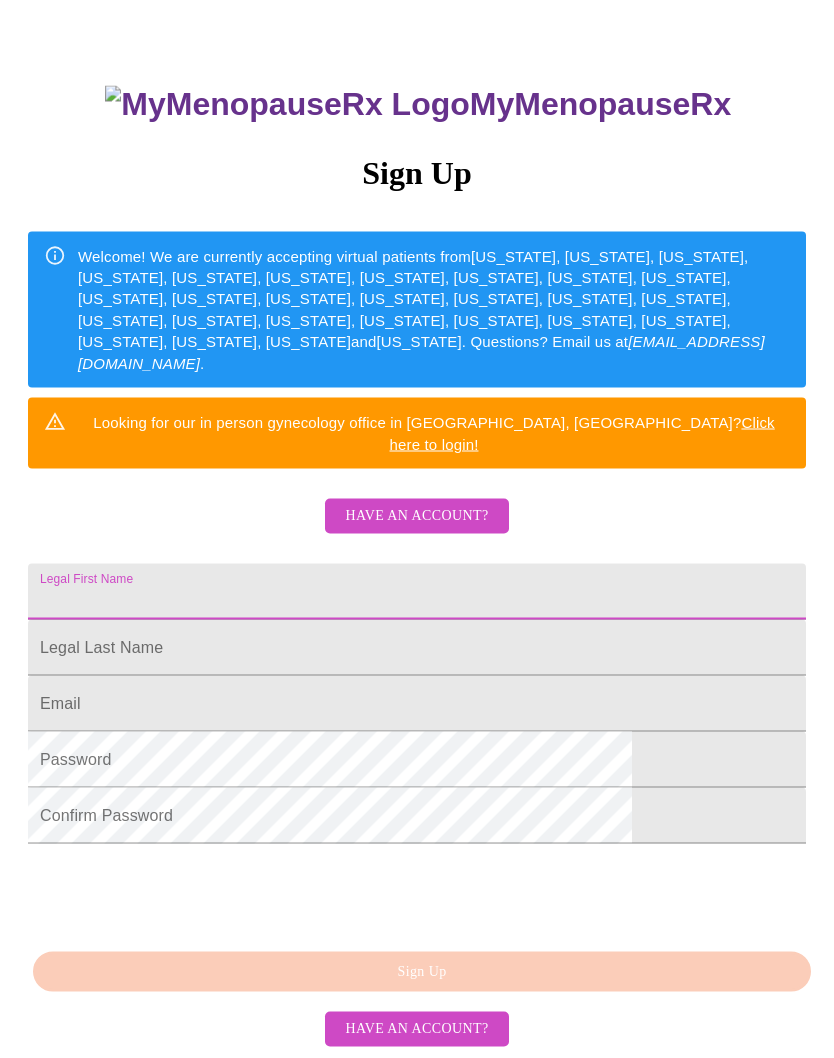 type on "Angela" 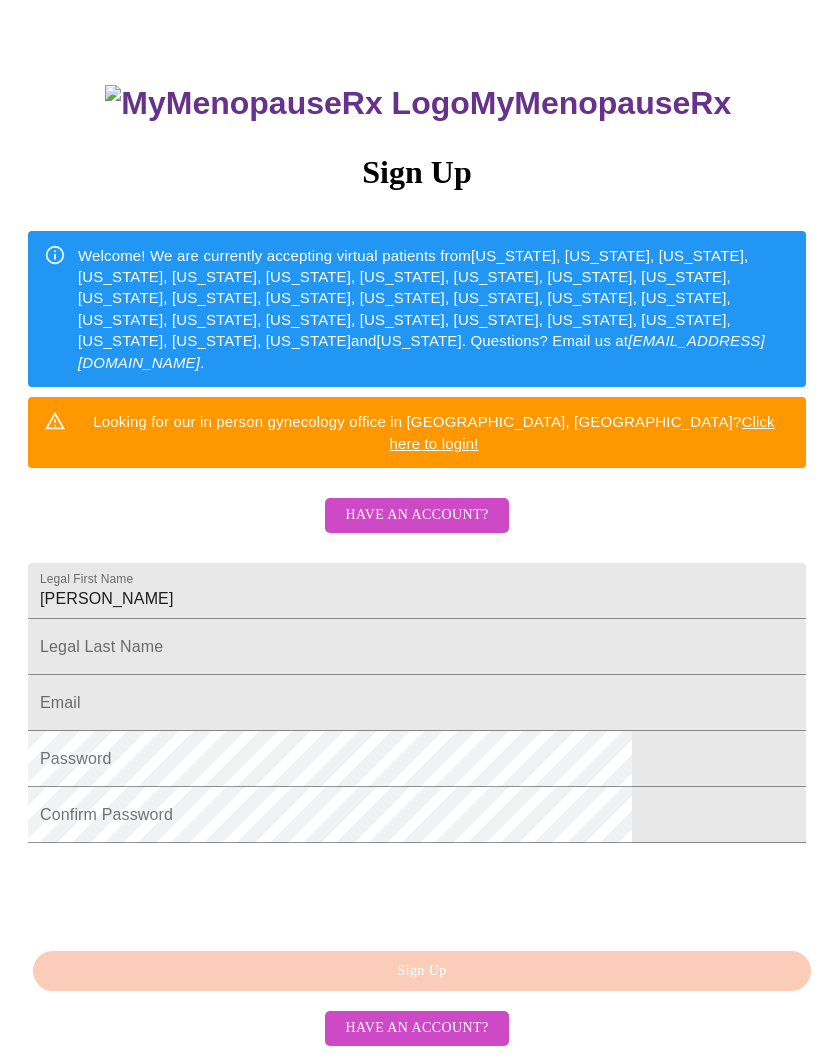 click on "Legal First Name" at bounding box center (417, 592) 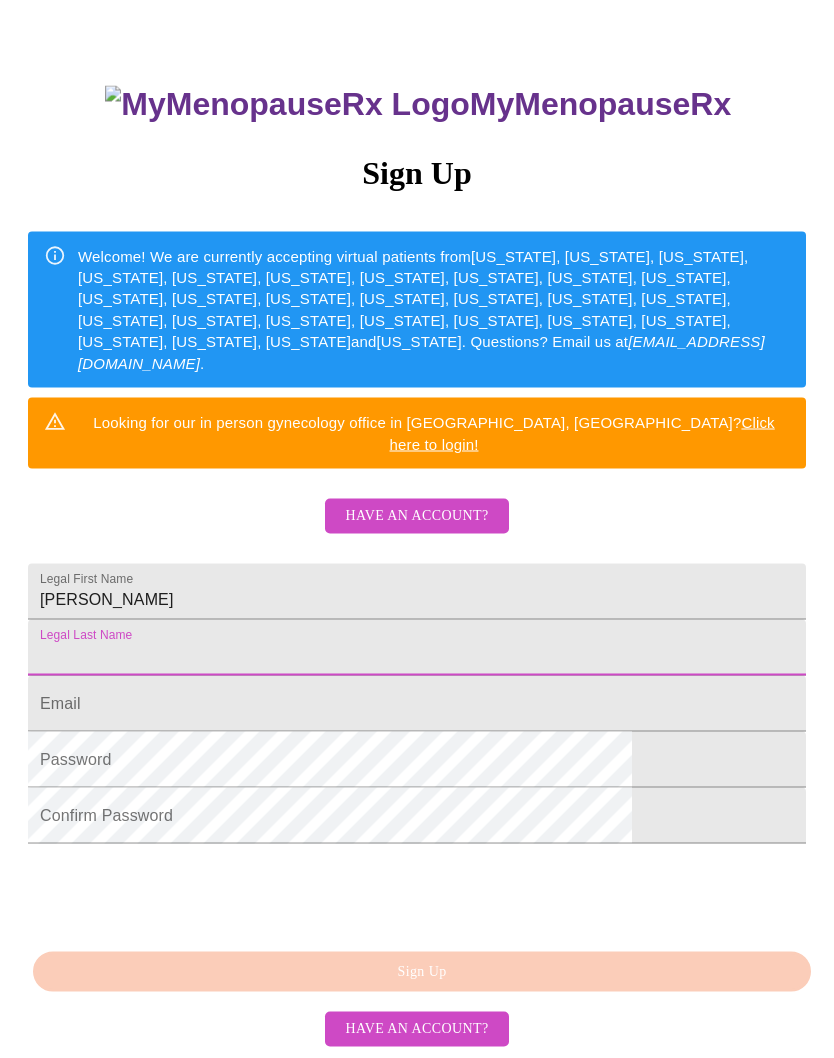 type on "Stewart" 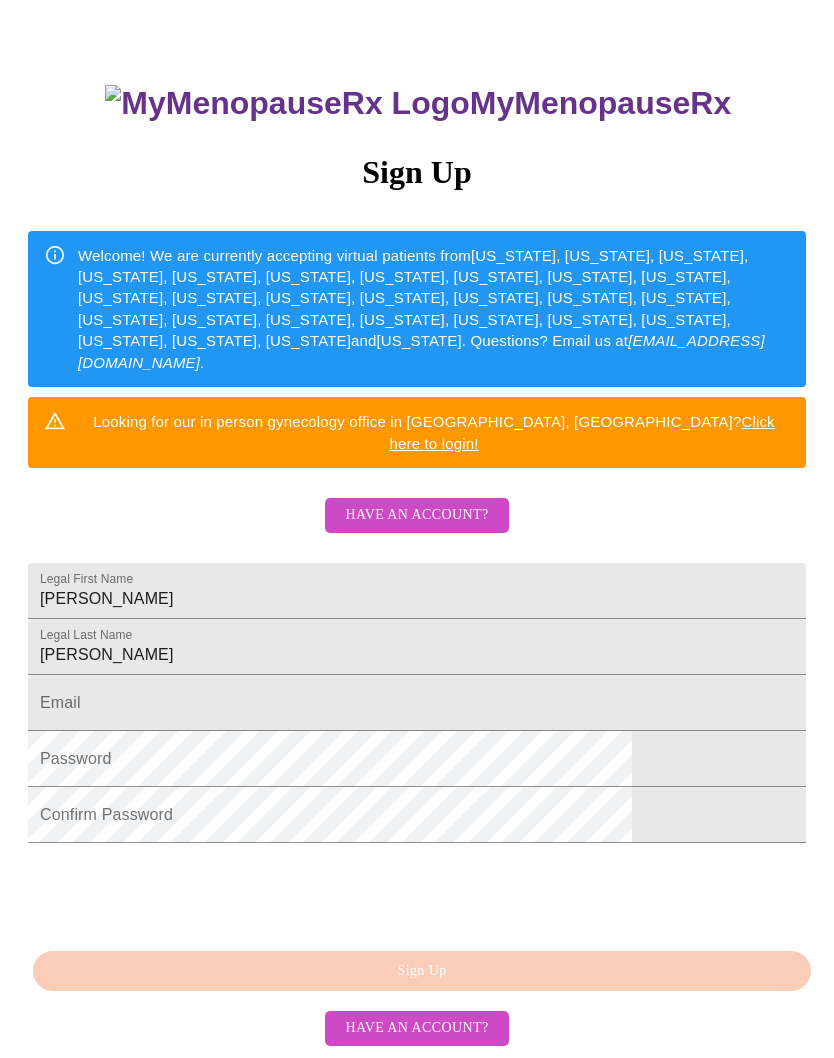 click on "Legal First Name" at bounding box center [417, 704] 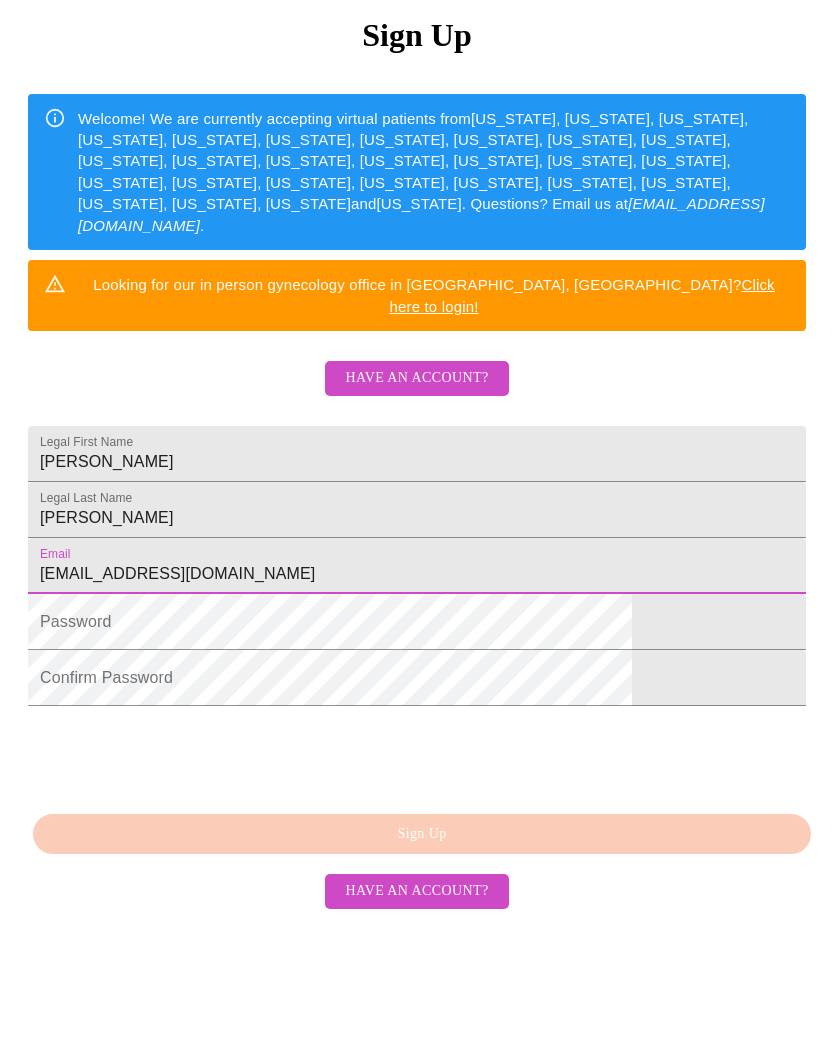 type on "astewart209@gmail.com" 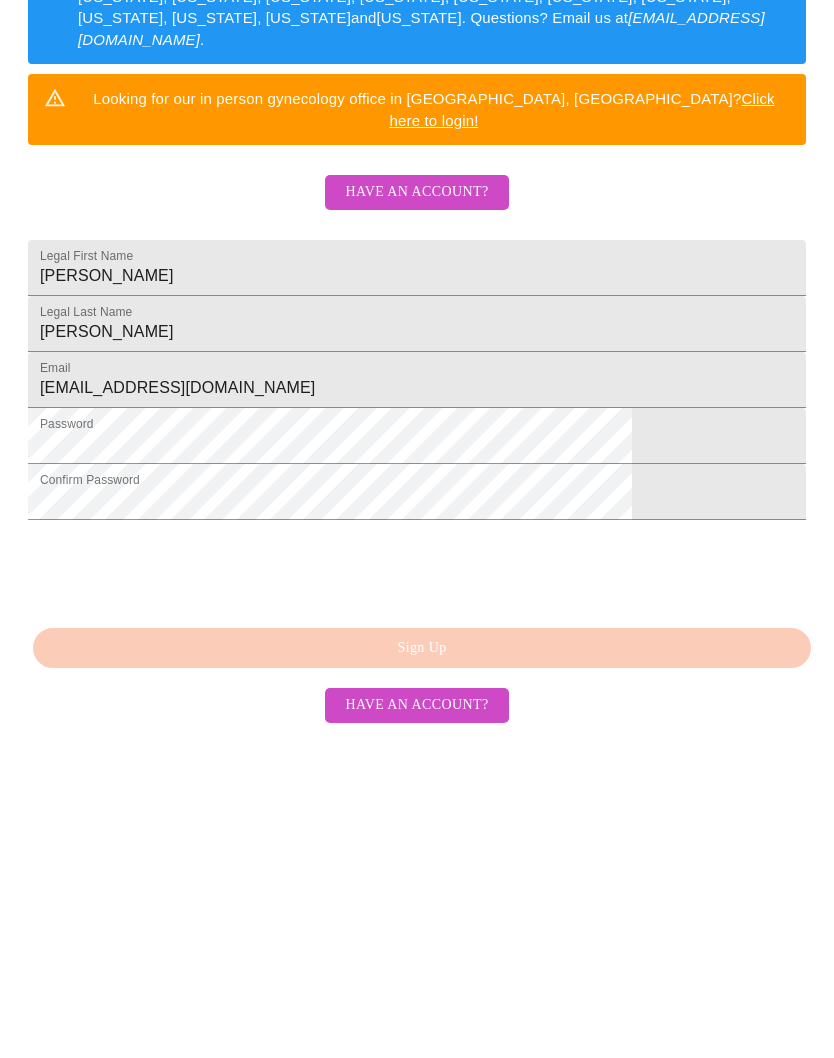 scroll, scrollTop: 166, scrollLeft: 0, axis: vertical 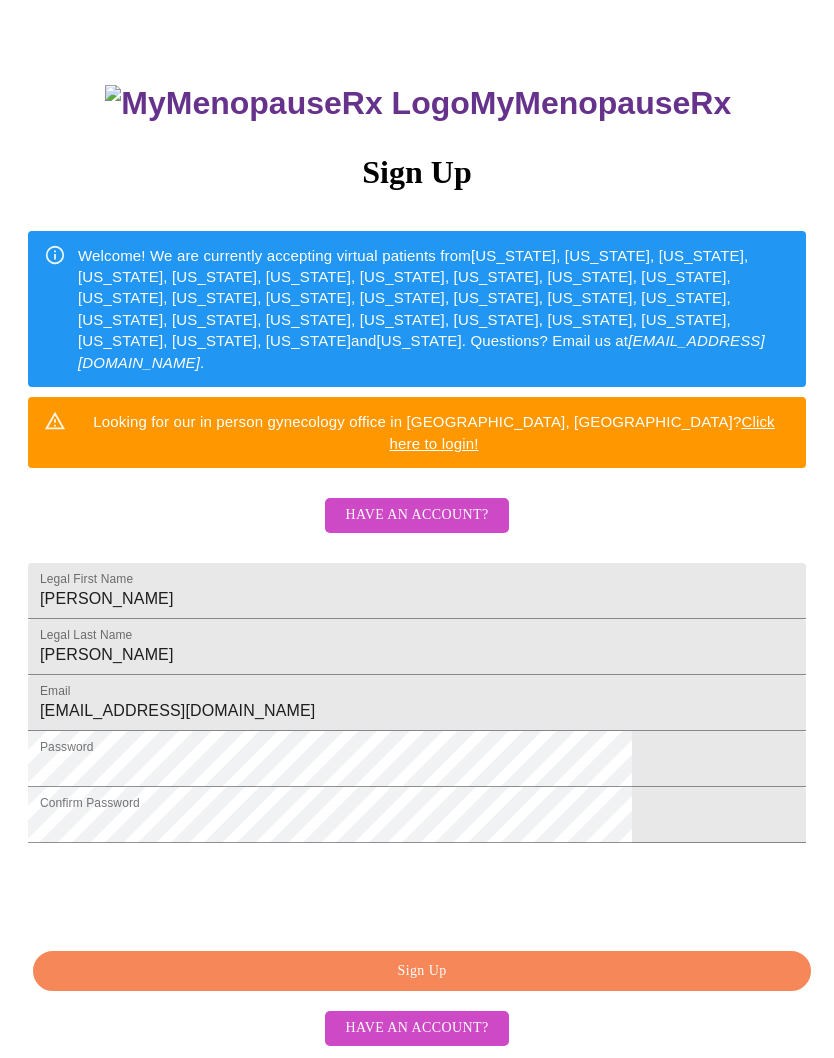 click on "Sign Up" at bounding box center (422, 972) 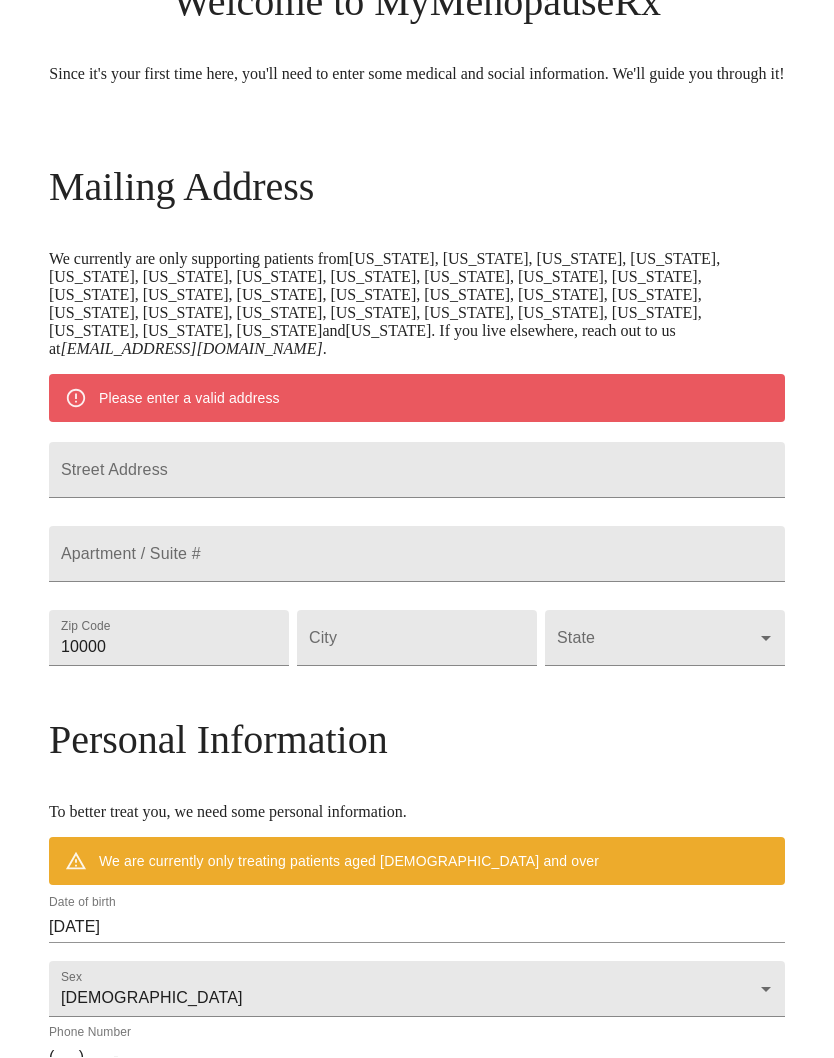 scroll, scrollTop: 88, scrollLeft: 0, axis: vertical 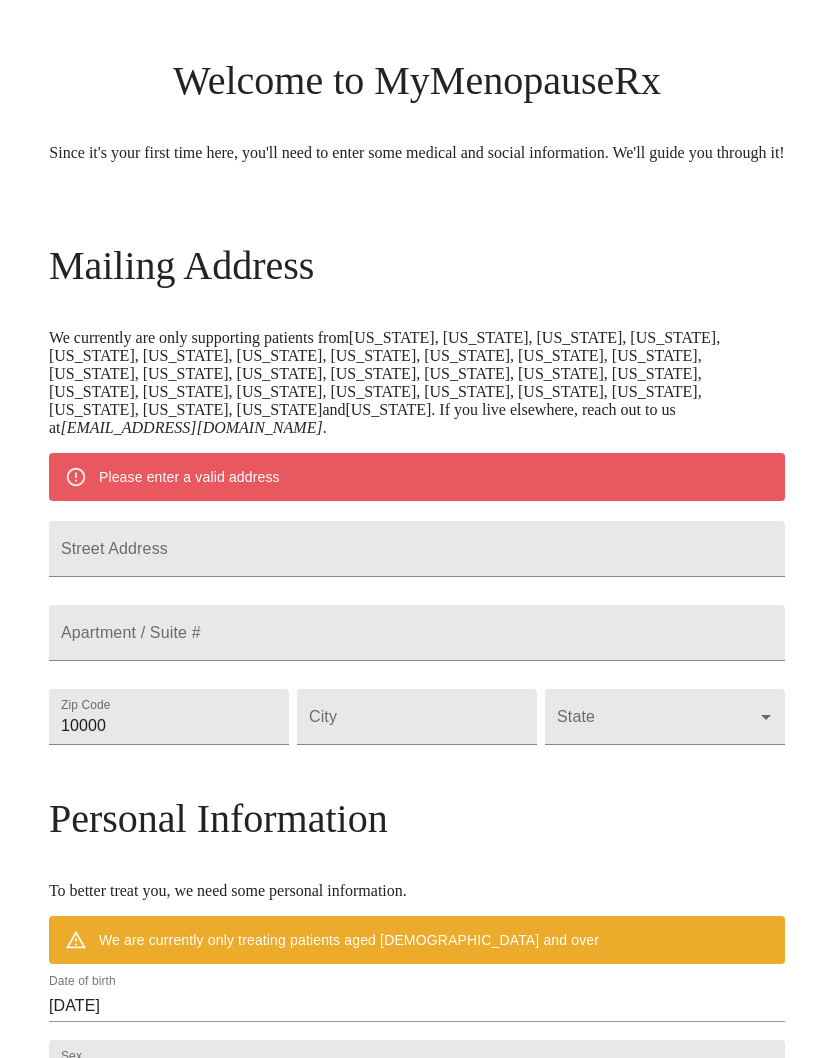 click on "Street Address" at bounding box center (417, 549) 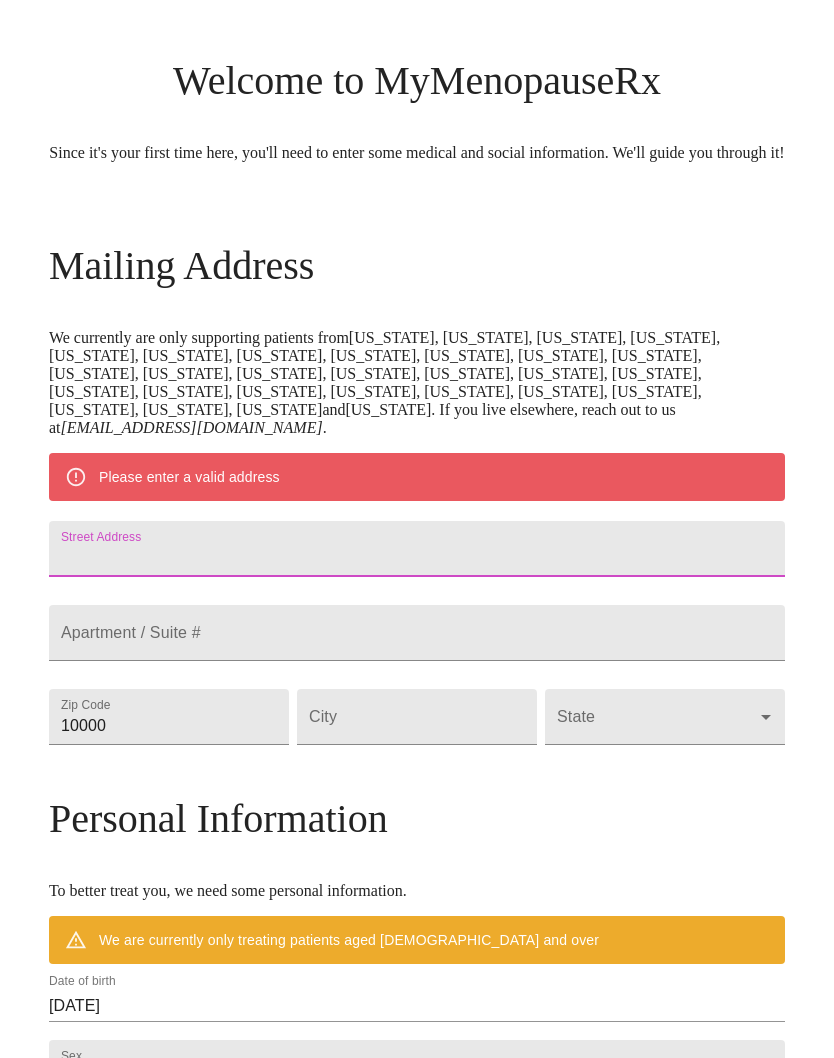 type on "1925 Colony Dr" 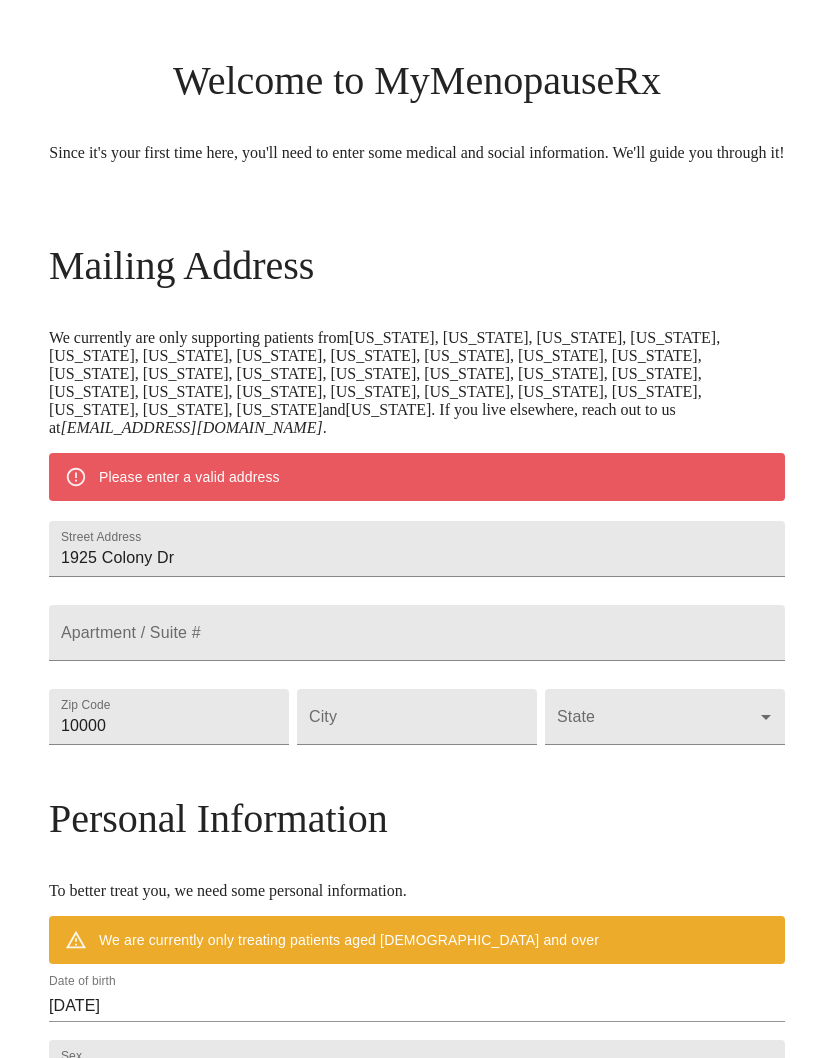 click on "10000" at bounding box center (169, 717) 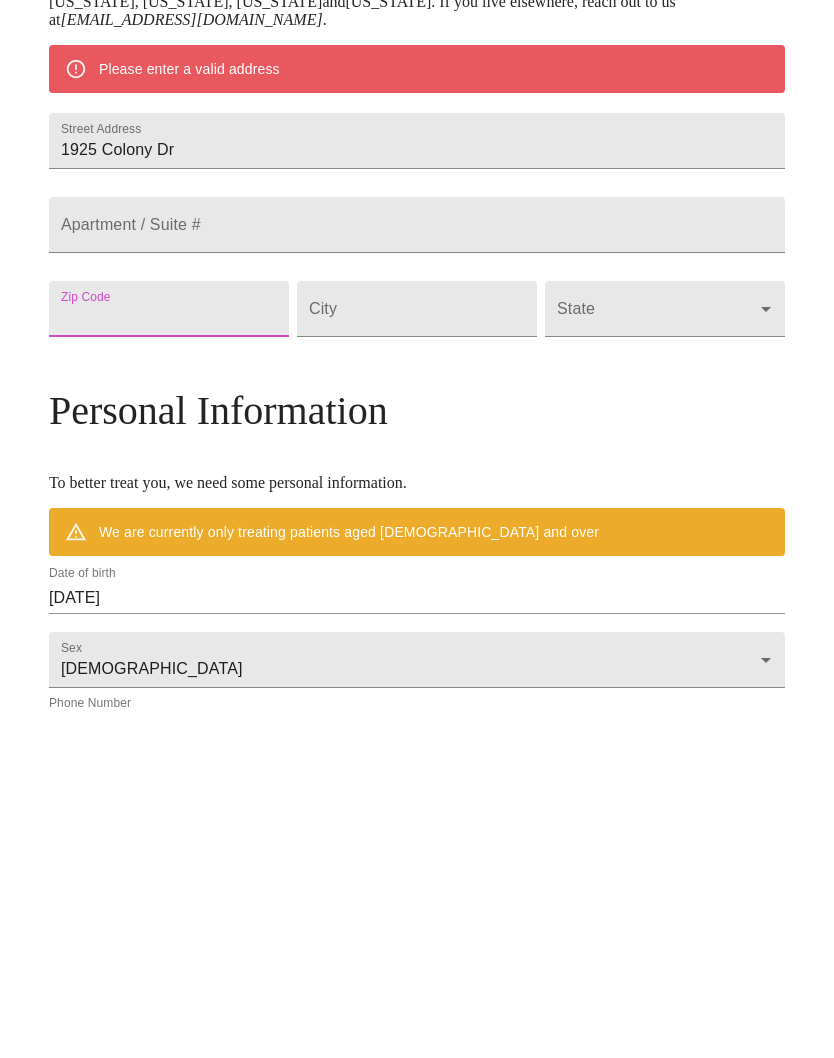 type on "46825" 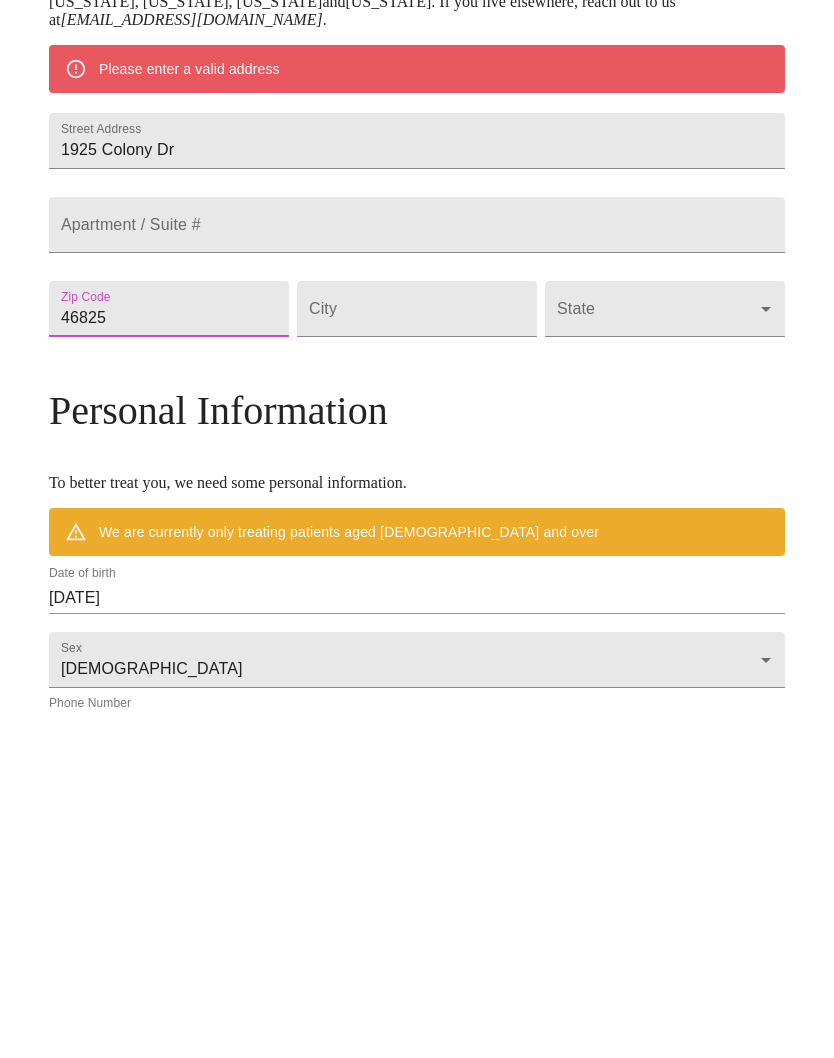 scroll, scrollTop: 497, scrollLeft: 0, axis: vertical 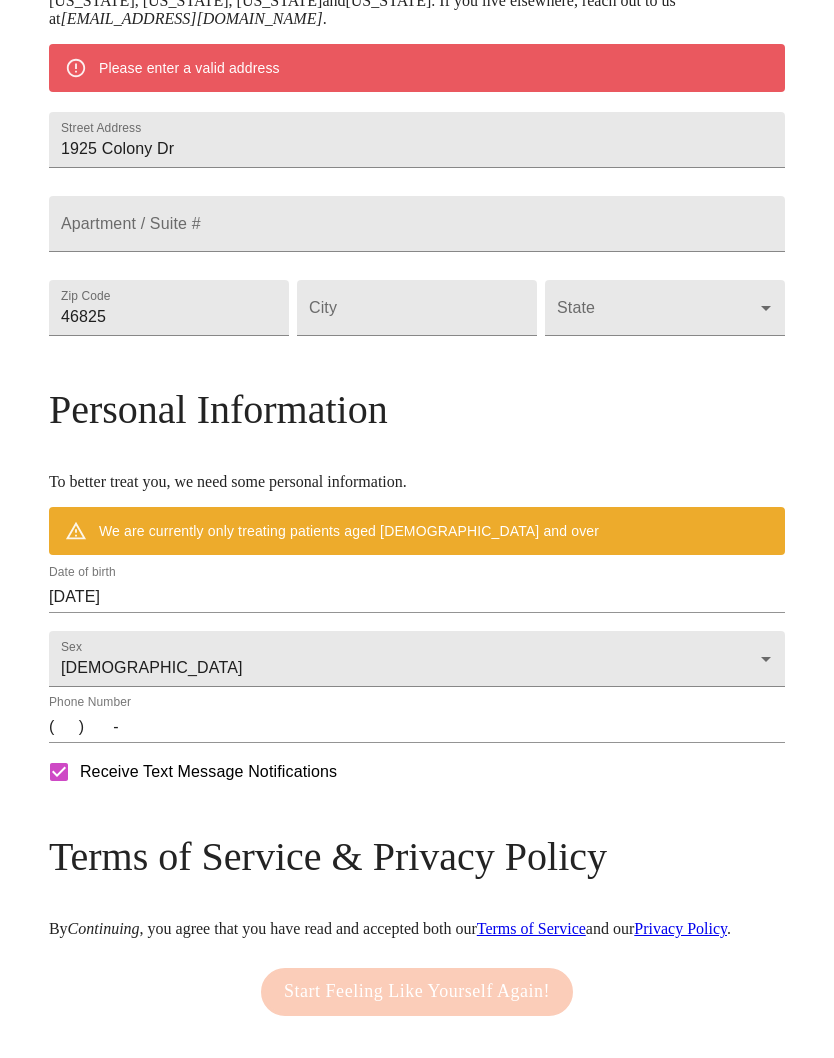 click on "Street Address" at bounding box center (417, 308) 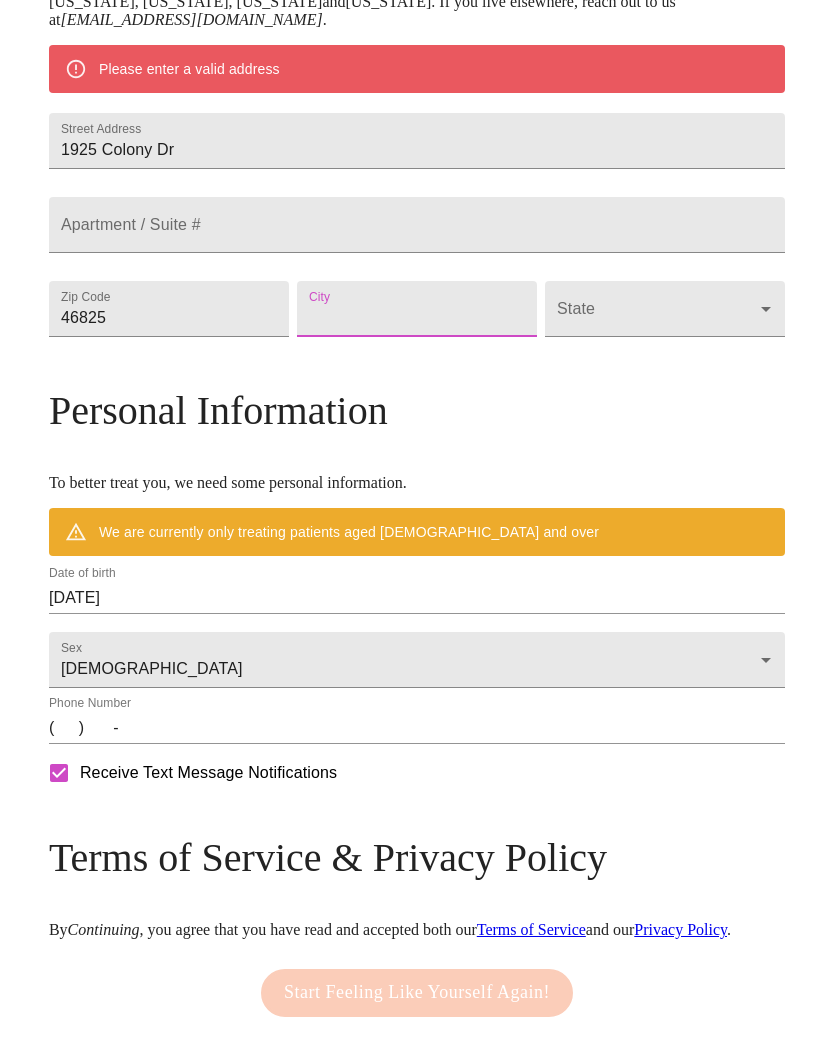 type on "Fort Wayne" 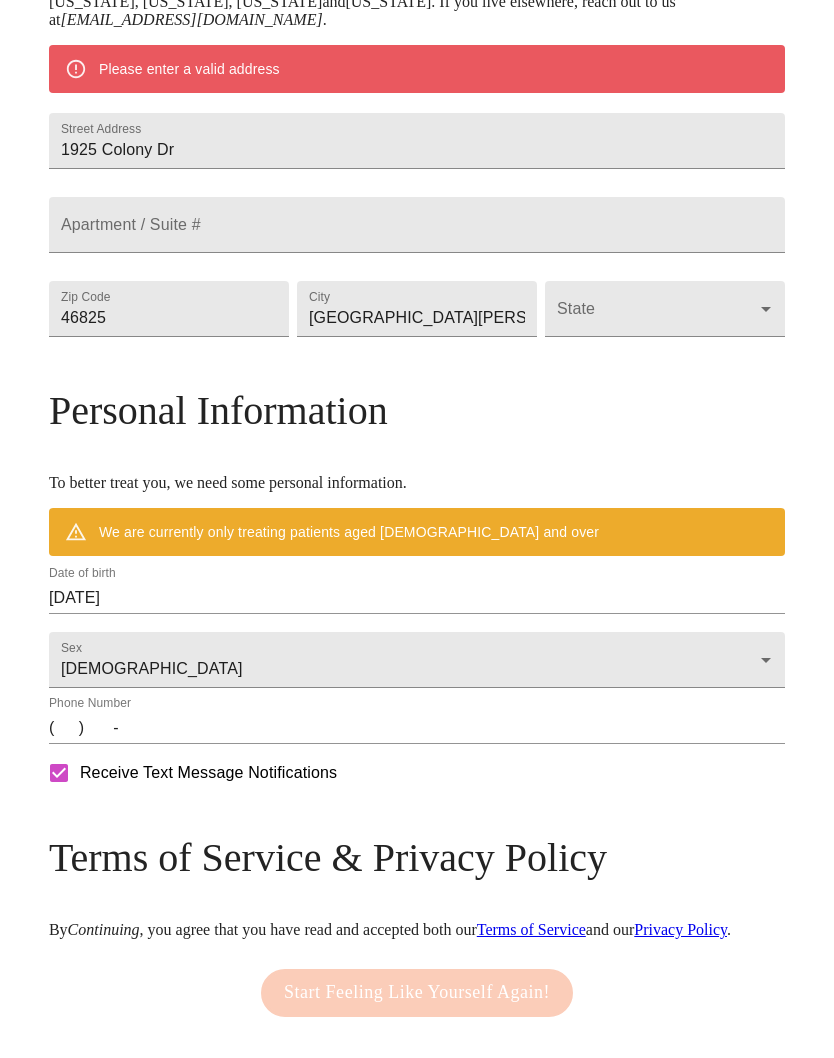 scroll, scrollTop: 497, scrollLeft: 0, axis: vertical 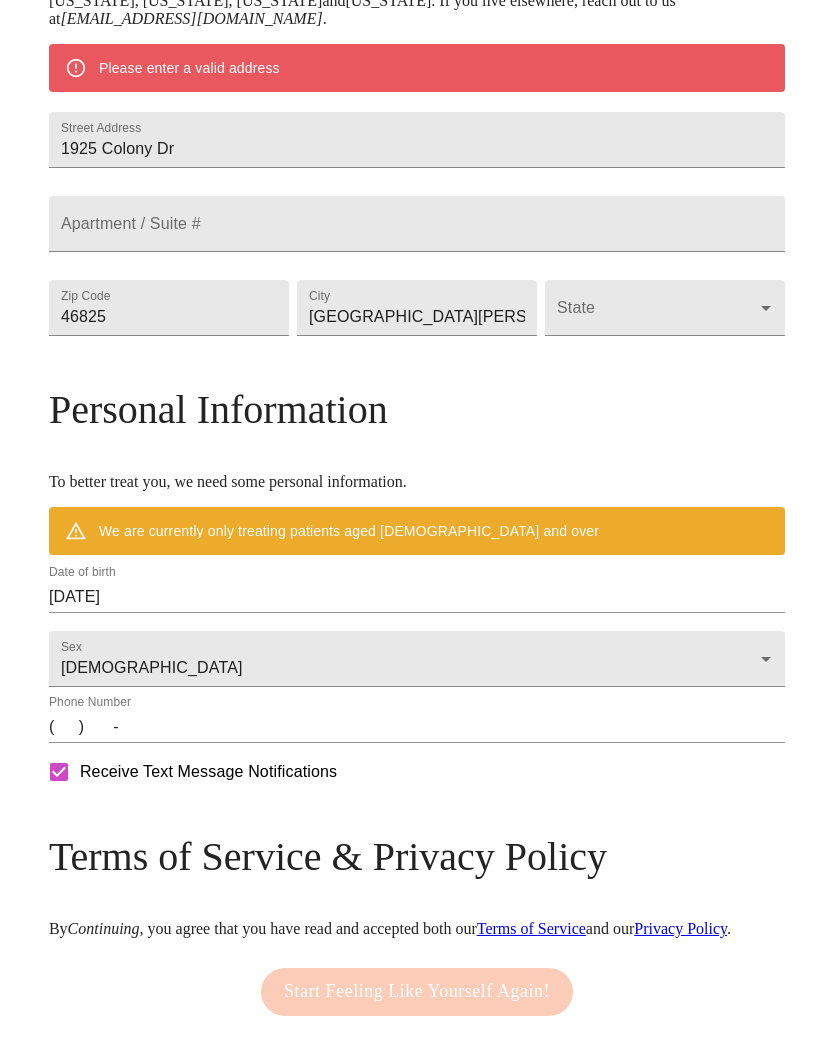 click on "MyMenopauseRx Welcome to MyMenopauseRx Since it's your first time here, you'll need to enter some medical and social information.  We'll guide you through it! Mailing Address We currently are only supporting patients from  Alabama, Arizona, Colorado, Delaware, Florida, Georgia, Idaho, Illinois, Indiana, Indiana, Iowa, Kansas, Kentucky, Louisiana, Maine, Michigan, Minnesota, Mississippi, Missouri, Nevada, Ohio, Oklahoma, Pennsylvania, Tennessee, Texas, Utah, Washington, West Virginia  and  Wisconsin . If you live elsewhere, reach out to us at  hello@mymenopauserx.com . Please enter a valid address Street Address 1925 Colony Dr Apartment / Suite # Zip Code 46825 City Fort Wayne State ​ Personal Information To better treat you, we need some personal information. We are currently only treating patients aged 38 and over Date of birth 07/10/2025 Sex Female Female Phone Number (   )    - Receive Text Message Notifications Terms of Service & Privacy Policy By  Continuing Terms of Service  and our  ." at bounding box center [417, 317] 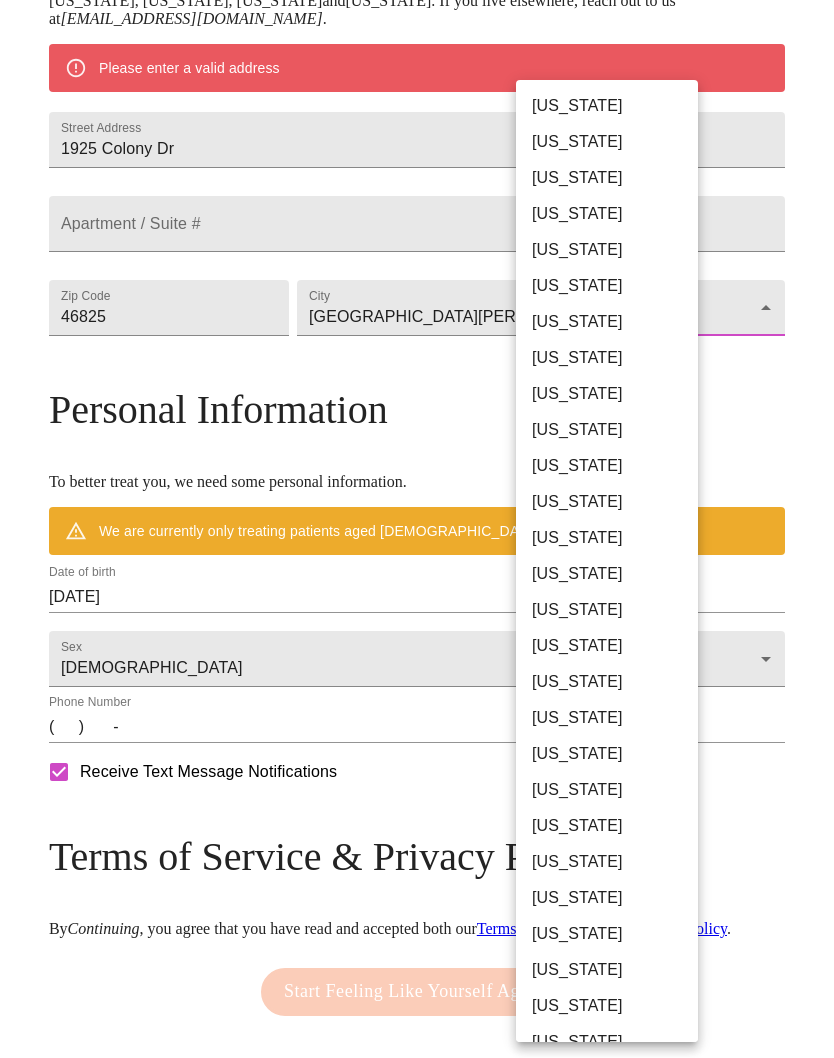 click on "Indiana" at bounding box center (607, 574) 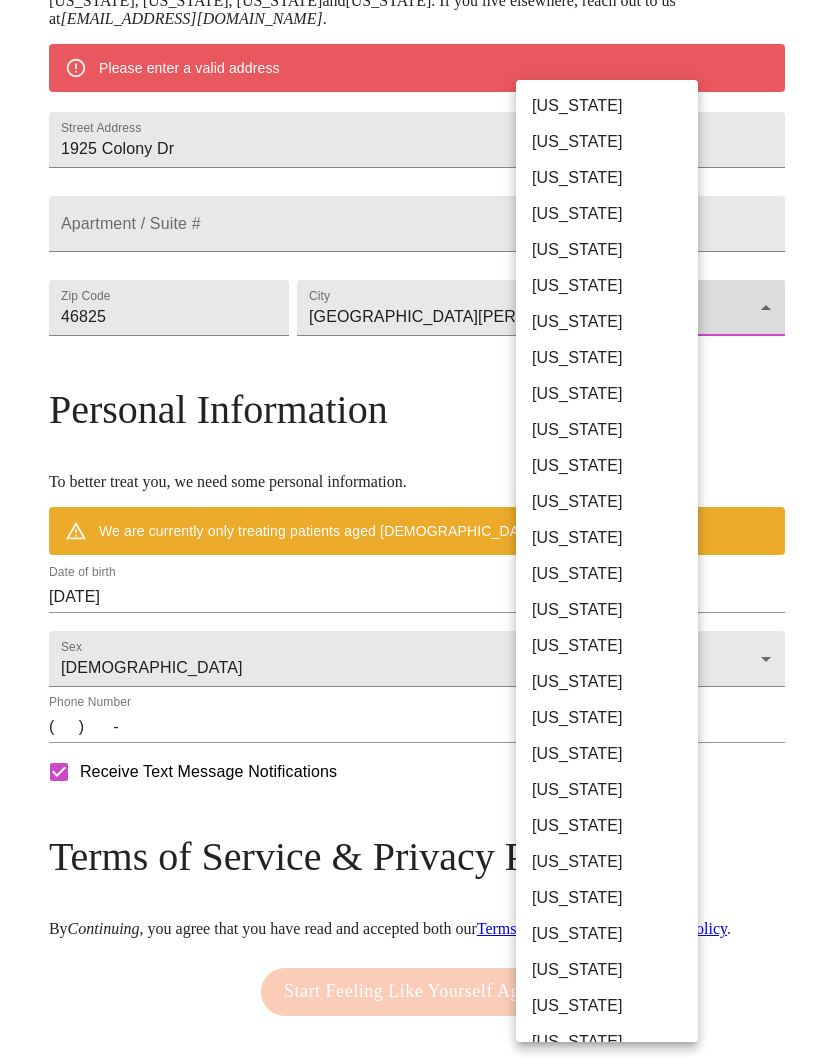 type on "Indiana" 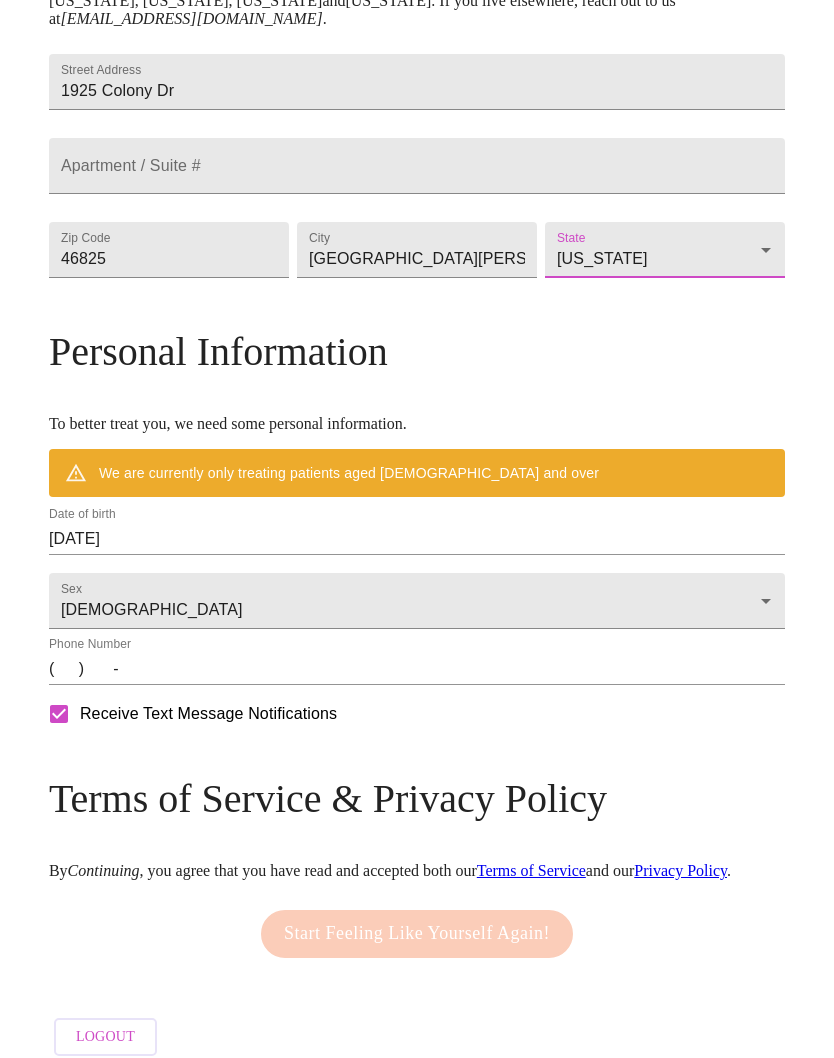 click on "Personal Information To better treat you, we need some personal information. We are currently only treating patients aged 38 and over" at bounding box center [417, 412] 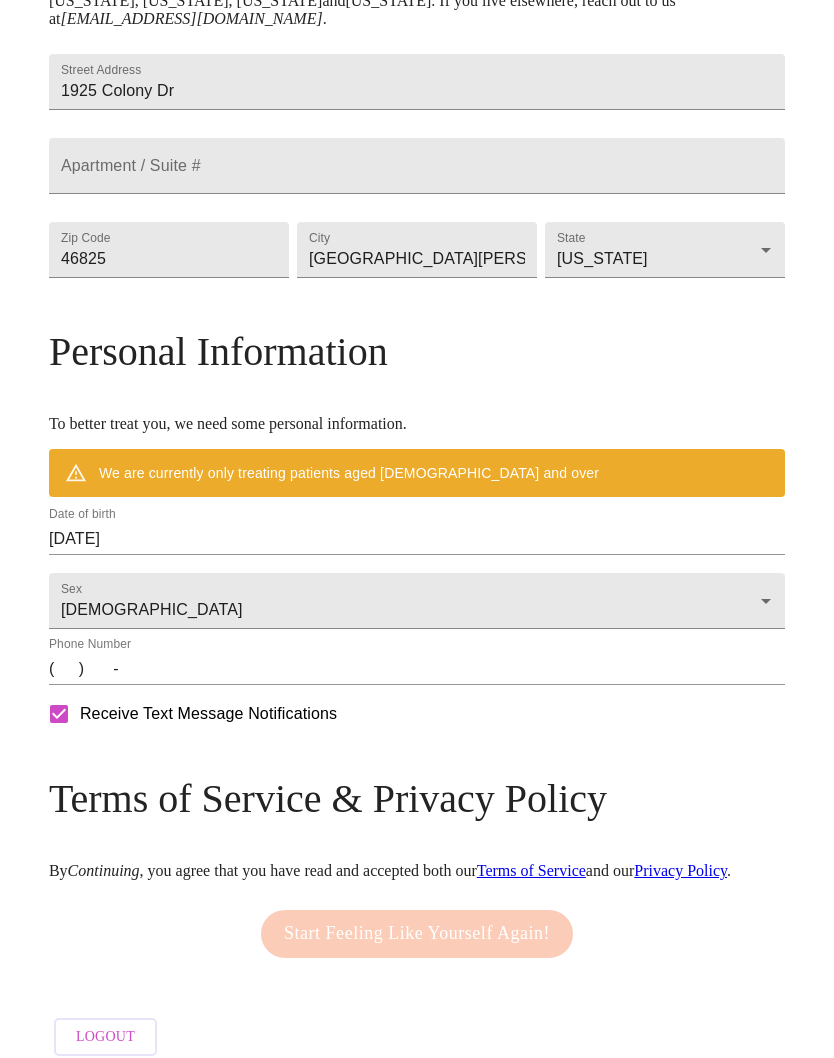 click on "07/10/2025" at bounding box center (417, 539) 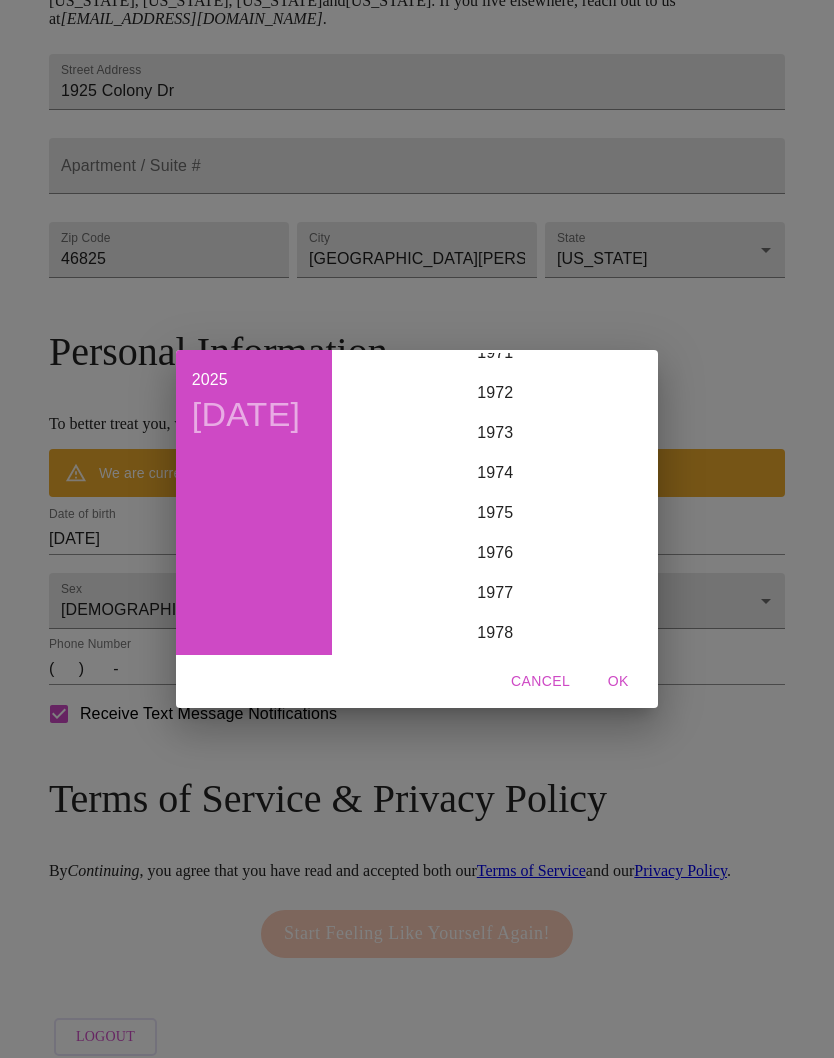 scroll, scrollTop: 2913, scrollLeft: 0, axis: vertical 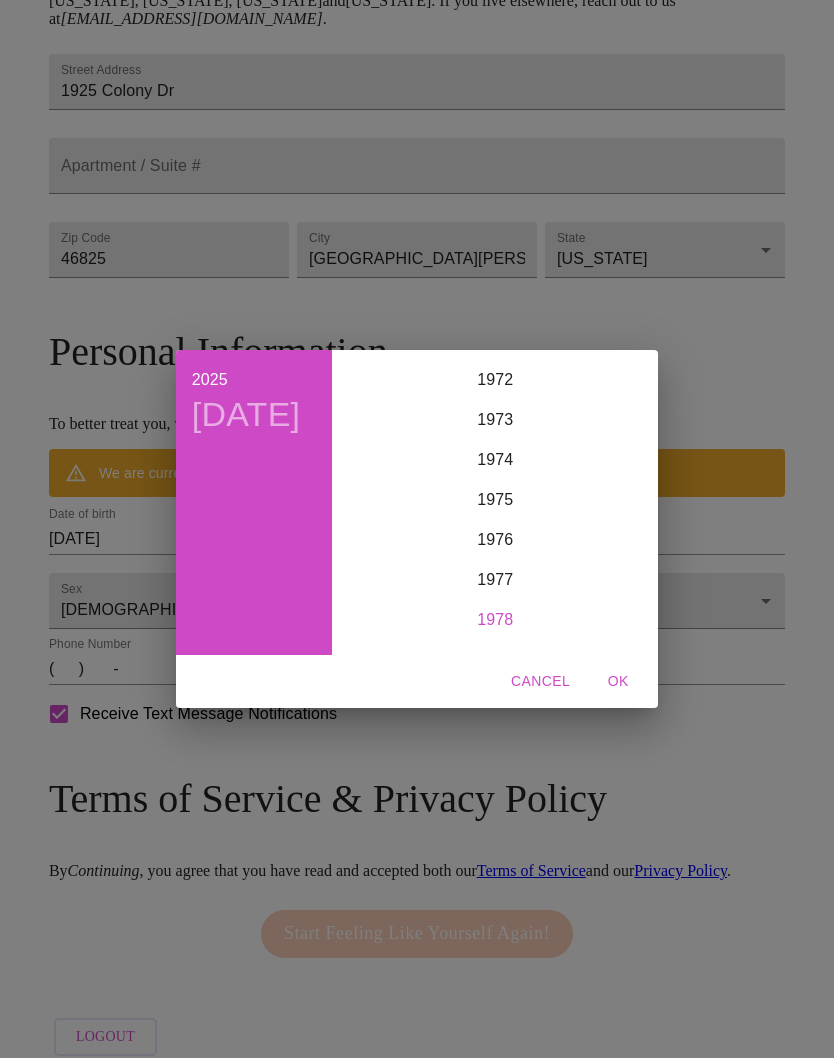 click on "1978" at bounding box center (495, 620) 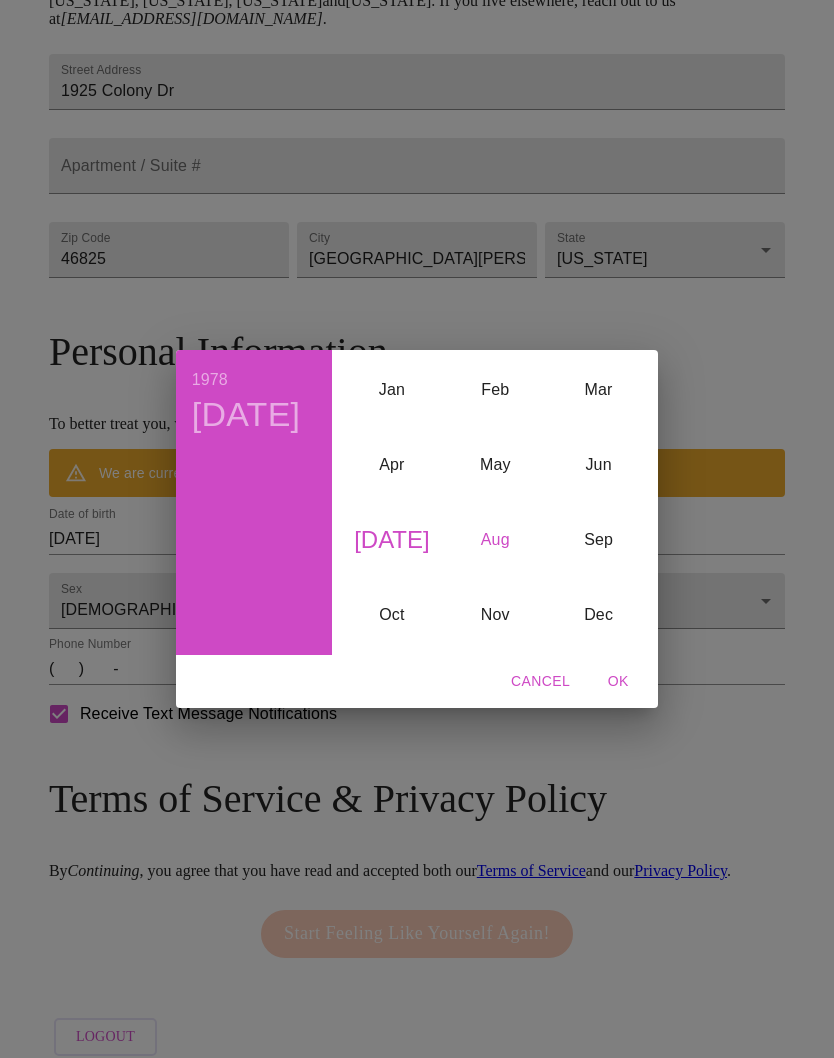 click on "Aug" at bounding box center [495, 540] 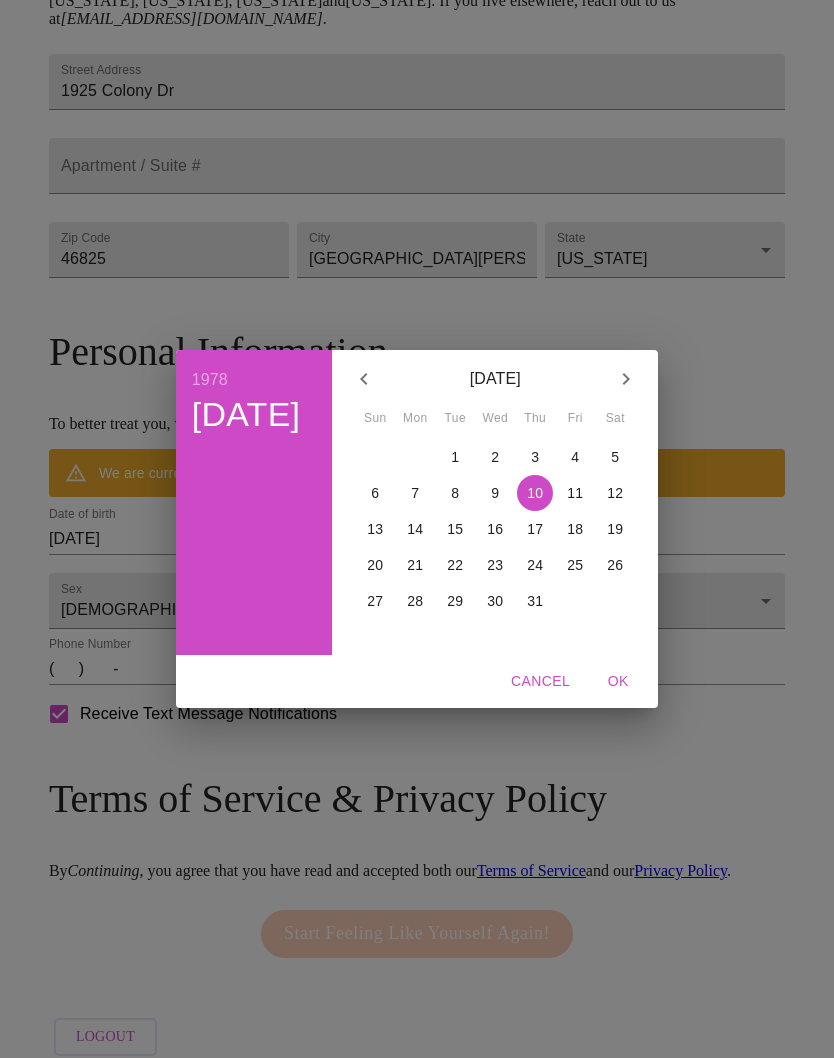 click on "4" at bounding box center [575, 457] 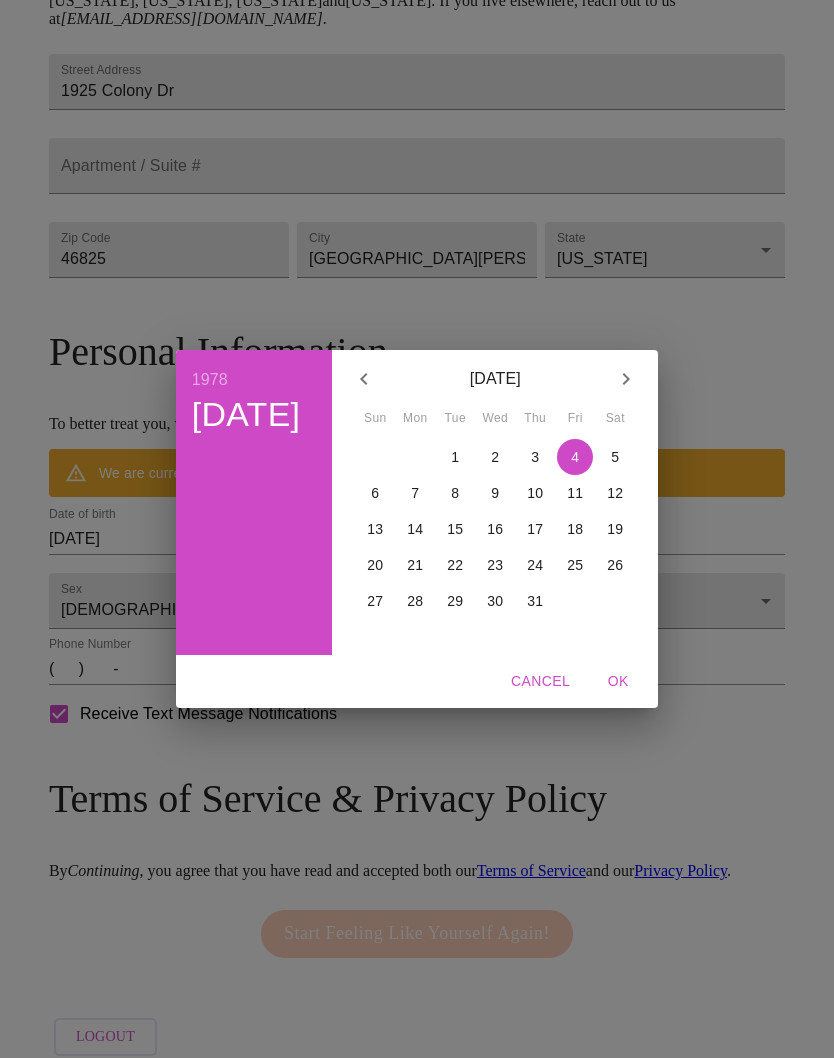 click on "OK" at bounding box center [618, 681] 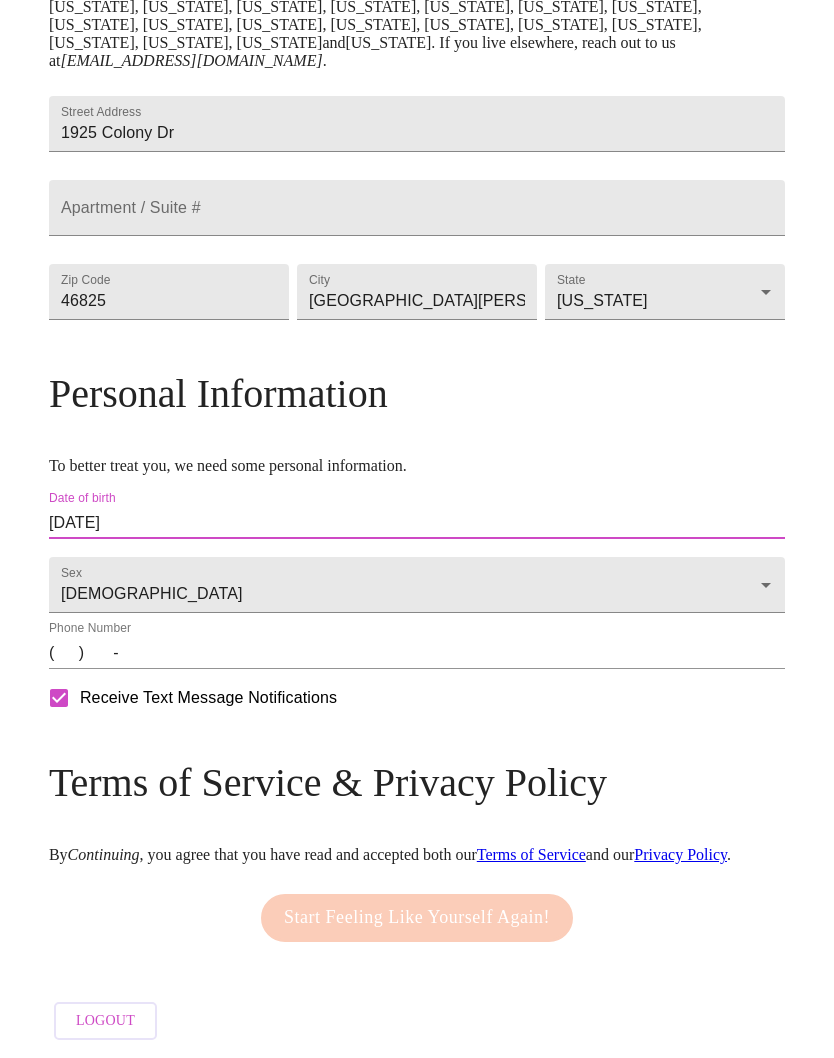click on "Phone Number (   )    -" at bounding box center [417, 645] 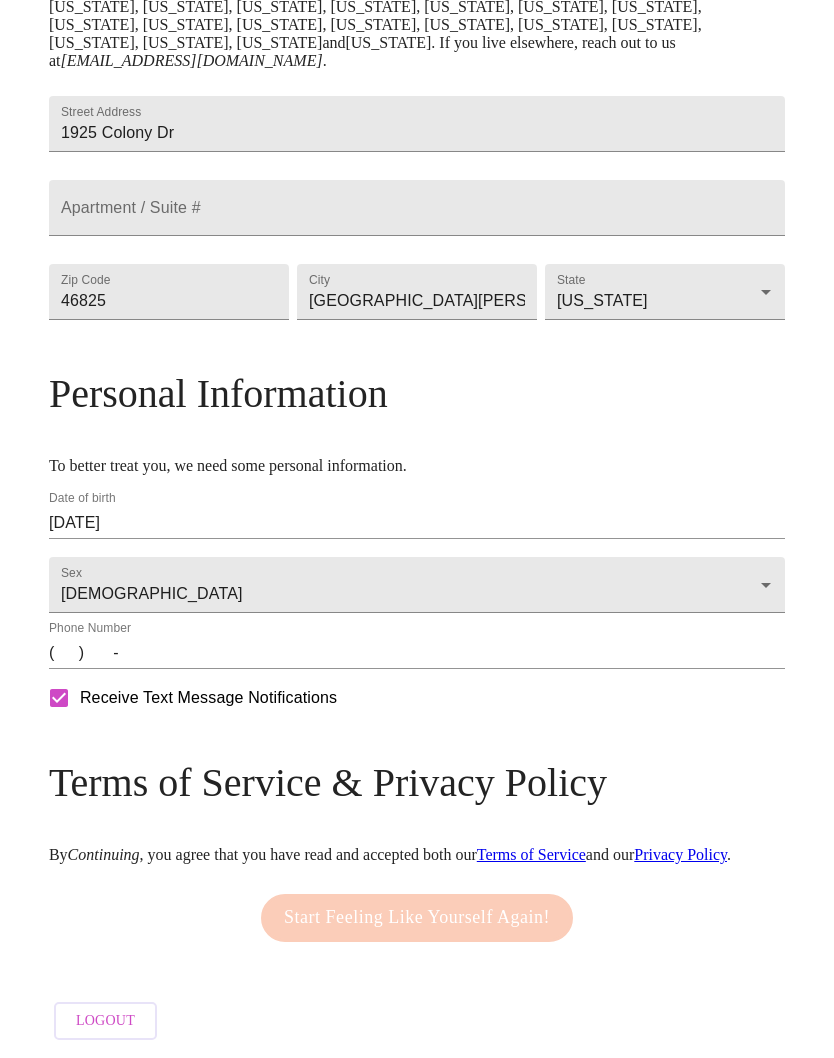 click on "(   )    -" at bounding box center (417, 653) 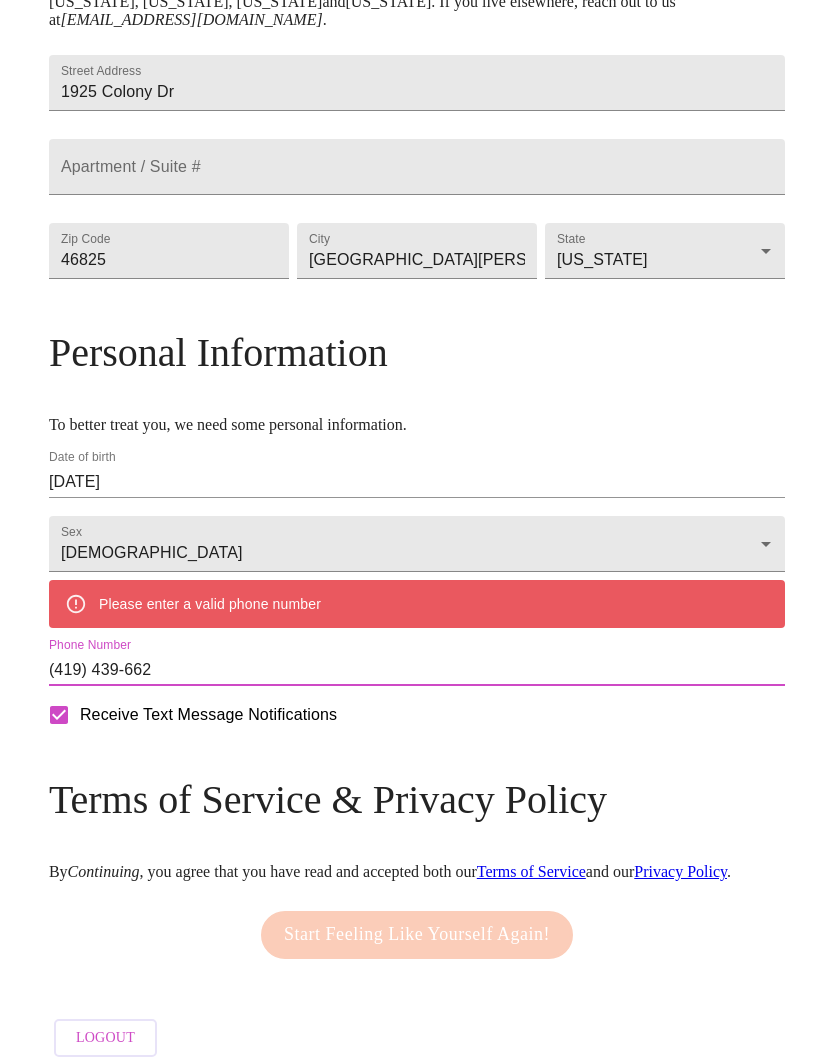 type on "(419) 439-6622" 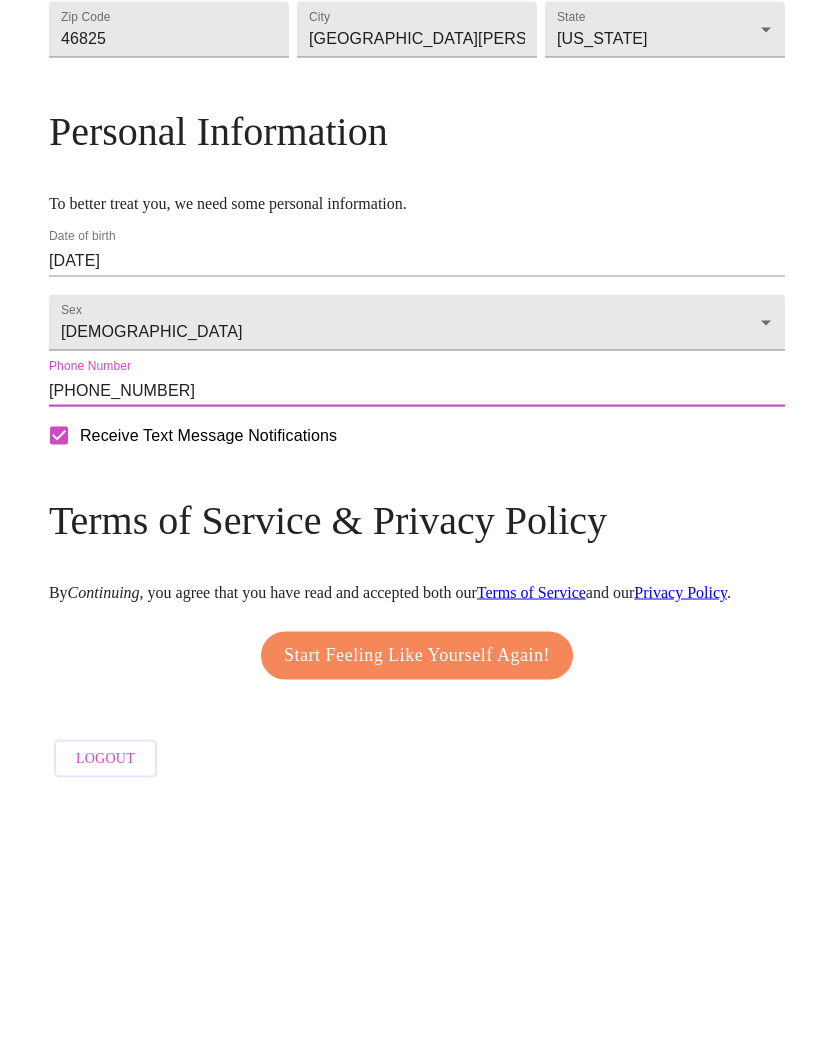 scroll, scrollTop: 623, scrollLeft: 0, axis: vertical 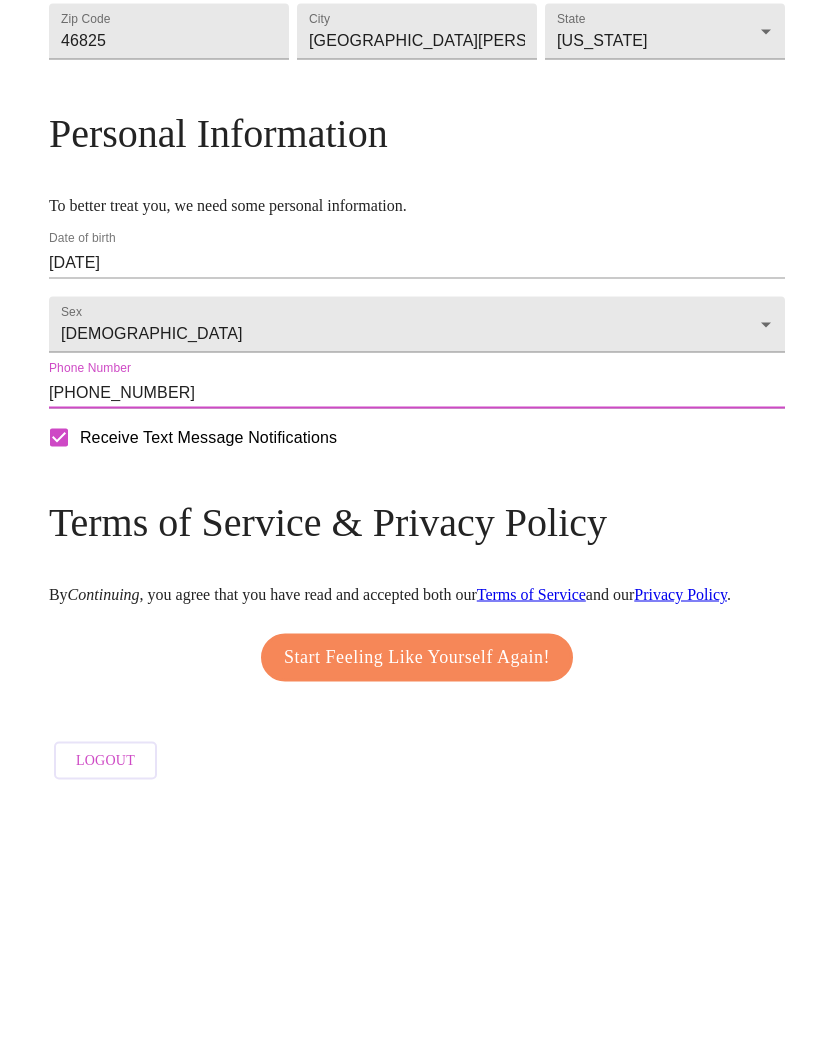 click on "Start Feeling Like Yourself Again!" at bounding box center (417, 918) 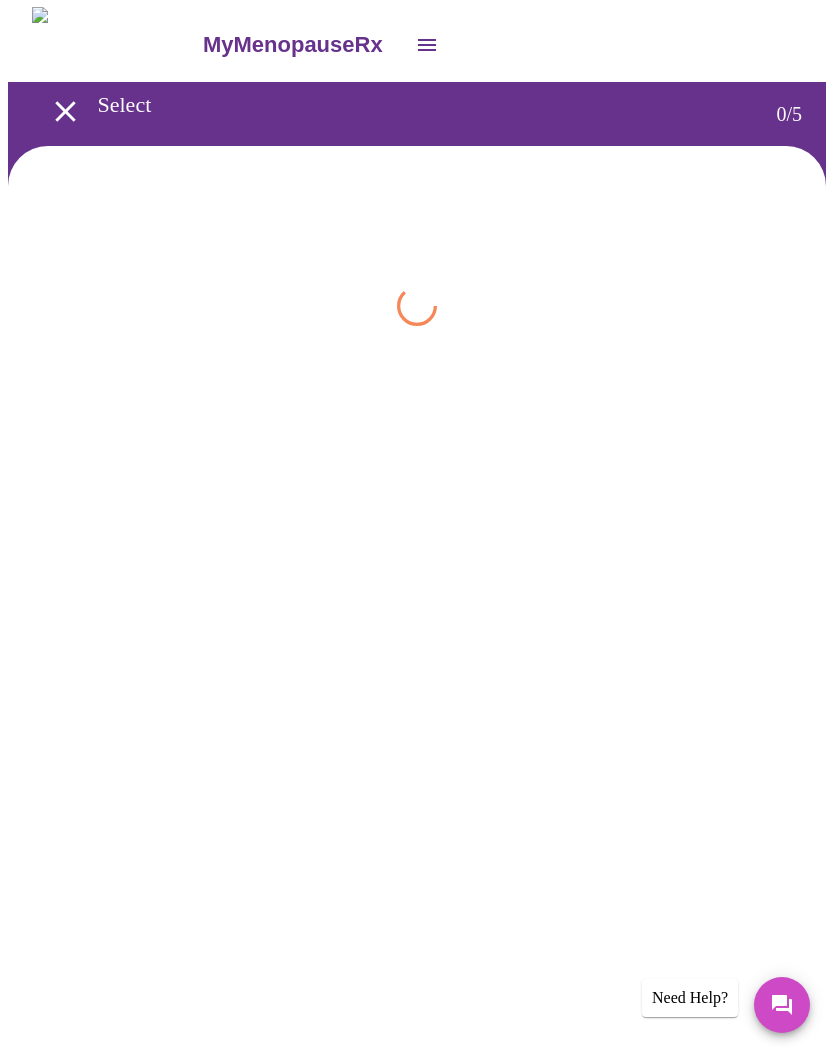 scroll, scrollTop: 1, scrollLeft: 0, axis: vertical 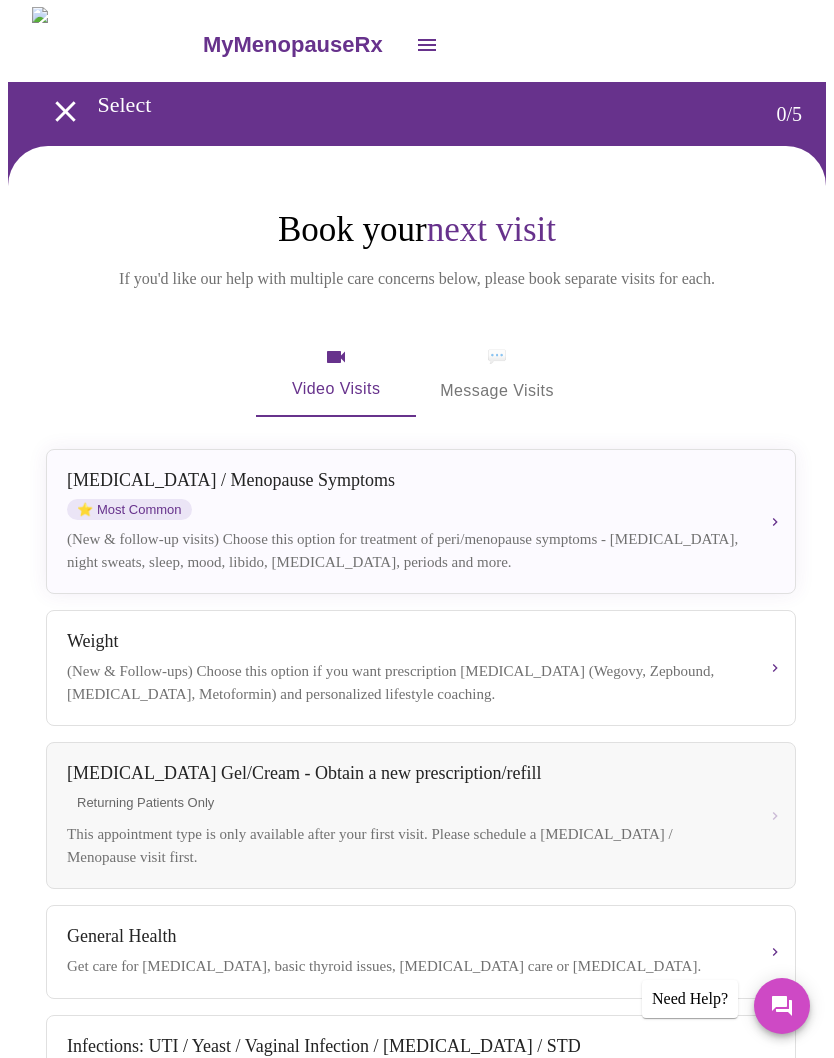 click on "(New & follow-up visits) Choose this option for treatment of peri/menopause symptoms - hot flashes, night sweats, sleep, mood, libido, vaginal dryness, periods and more." at bounding box center [405, 550] 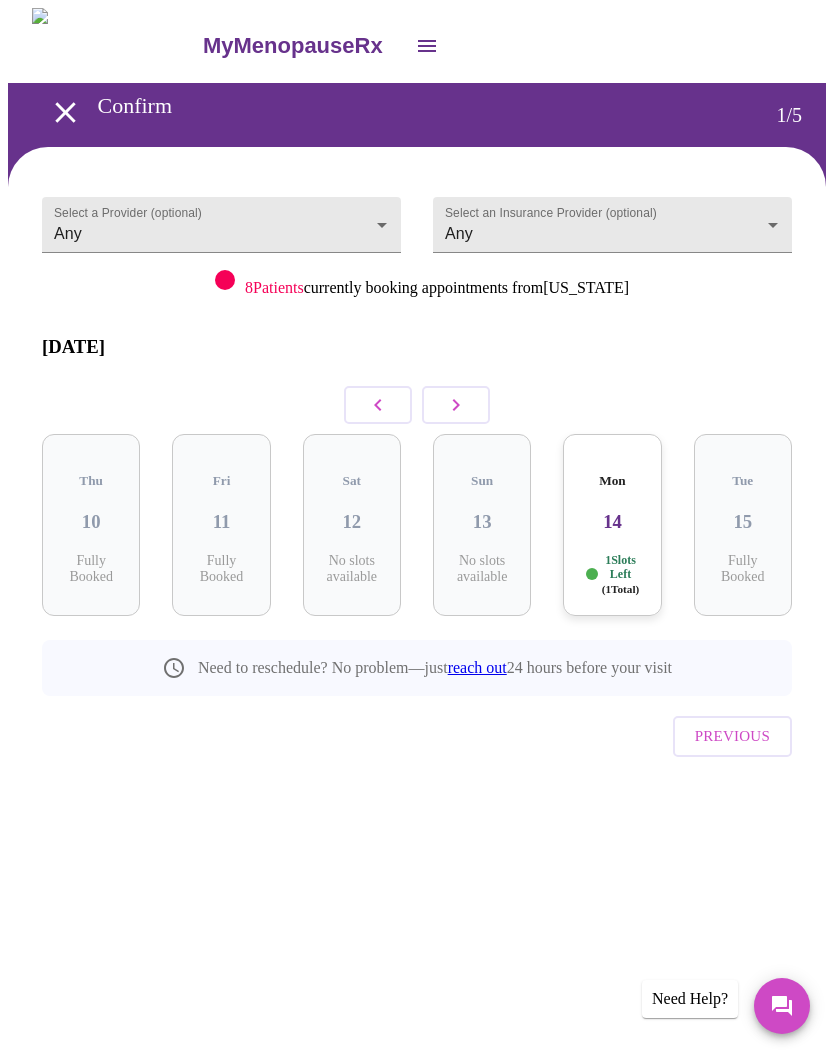 click on "MyMenopauseRx Confirm 1  /  5 Select a Provider (optional) Any Any Select an Insurance Provider (optional) Any Any 8  Patients  currently booking appointments from  Indiana July 2025 Thu 10 Fully Booked Fri 11 Fully Booked Sat 12 No slots available Sun 13 No slots available Mon 14 1  Slots Left ( 1  Total) Tue 15 Fully Booked Need to reschedule? No problem—just  reach out  24 hours before your visit Previous Need Help?" at bounding box center (417, 432) 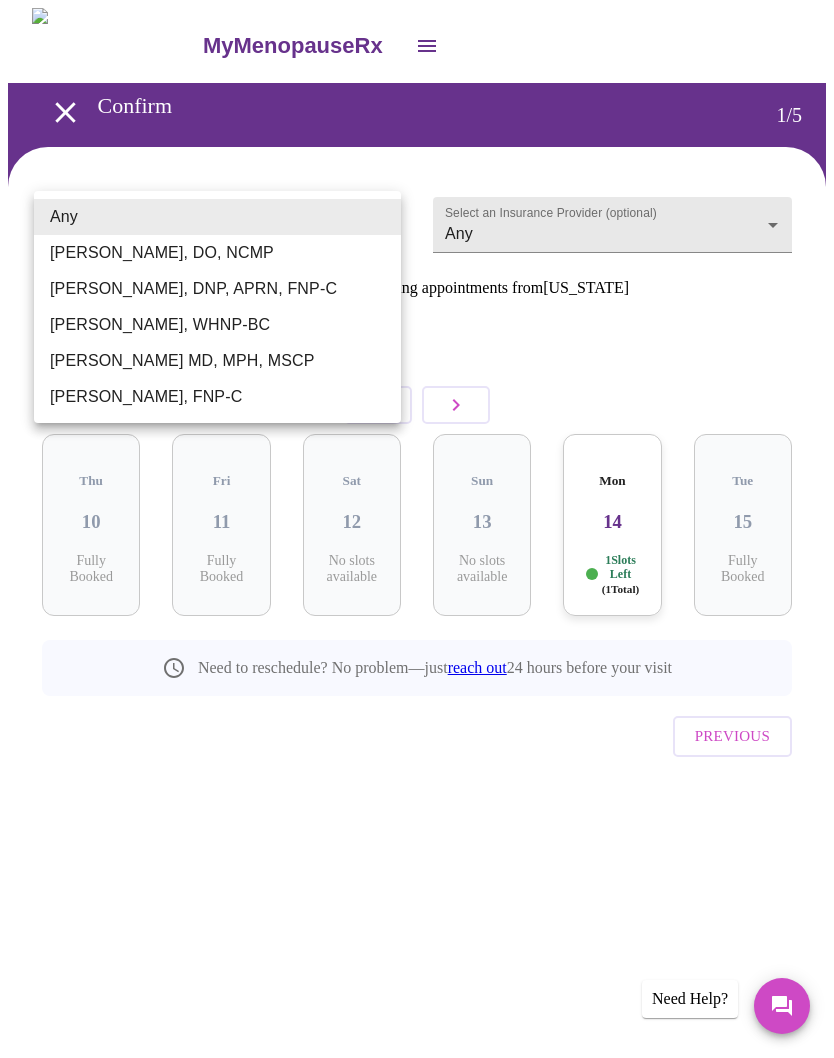 click on "Any" at bounding box center (217, 217) 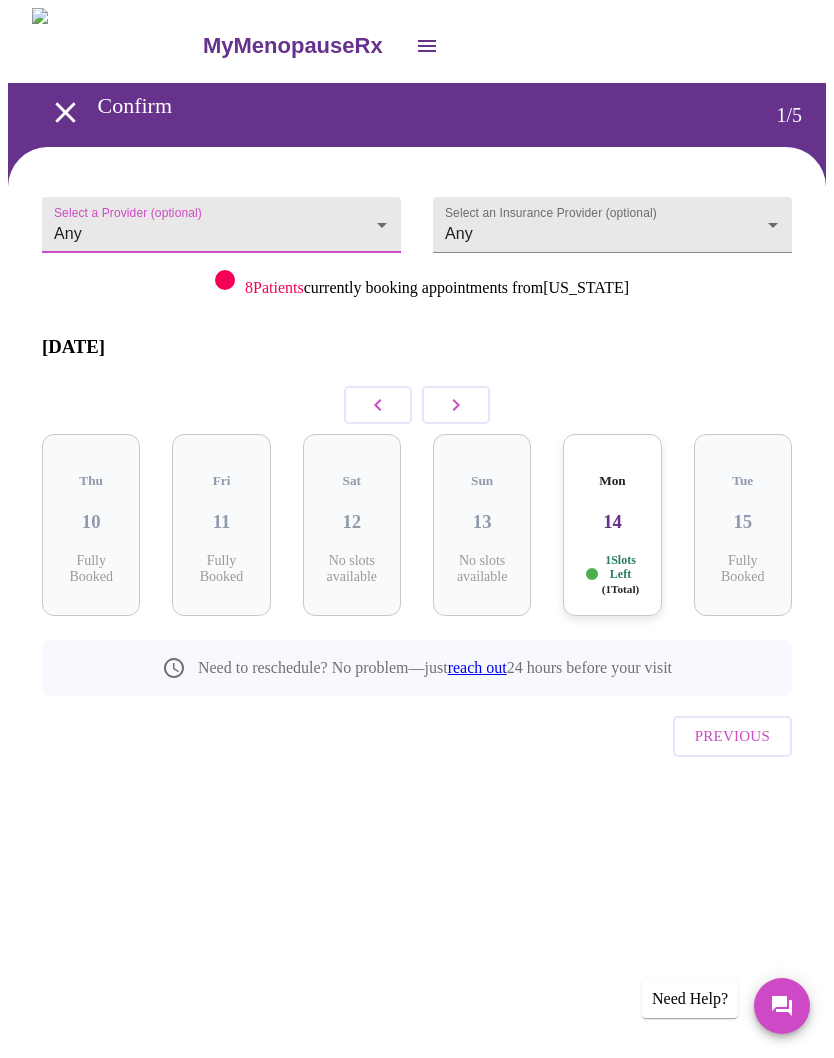 click on "MyMenopauseRx Confirm 1  /  5 Select a Provider (optional) Any Any Select an Insurance Provider (optional) Any Any 8  Patients  currently booking appointments from  Indiana July 2025 Thu 10 Fully Booked Fri 11 Fully Booked Sat 12 No slots available Sun 13 No slots available Mon 14 1  Slots Left ( 1  Total) Tue 15 Fully Booked Need to reschedule? No problem—just  reach out  24 hours before your visit Previous Need Help?" at bounding box center (417, 432) 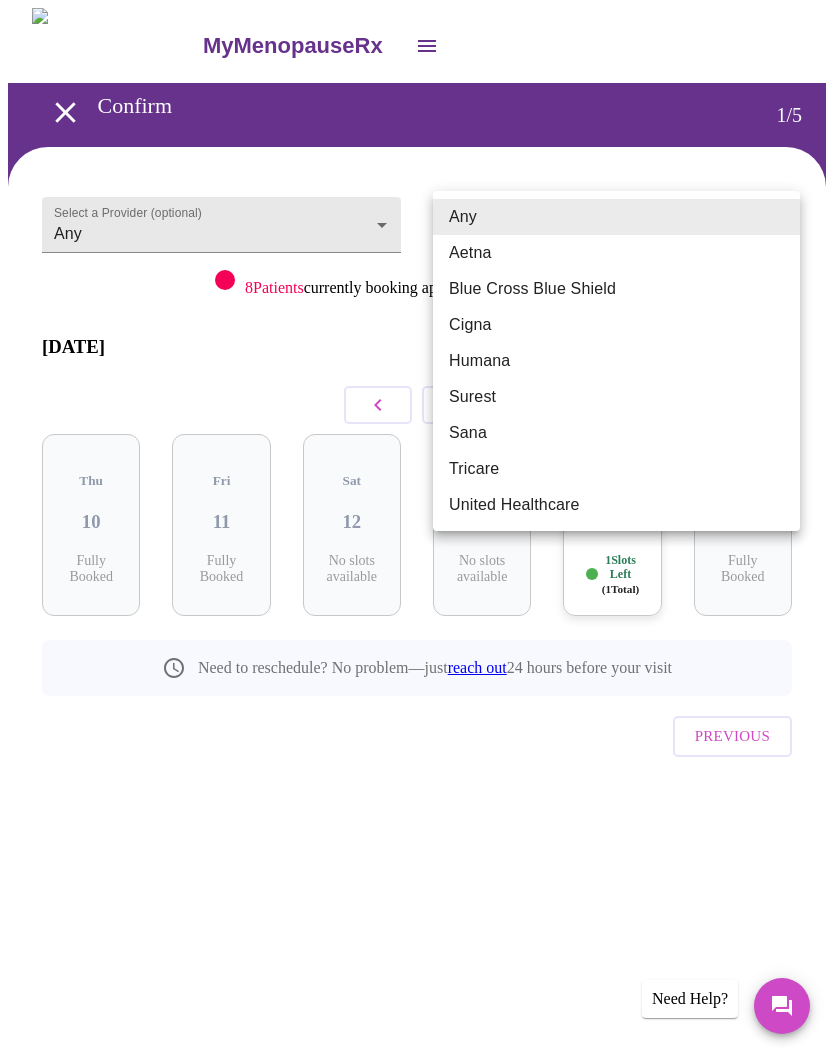 click on "Blue Cross Blue Shield" at bounding box center (616, 289) 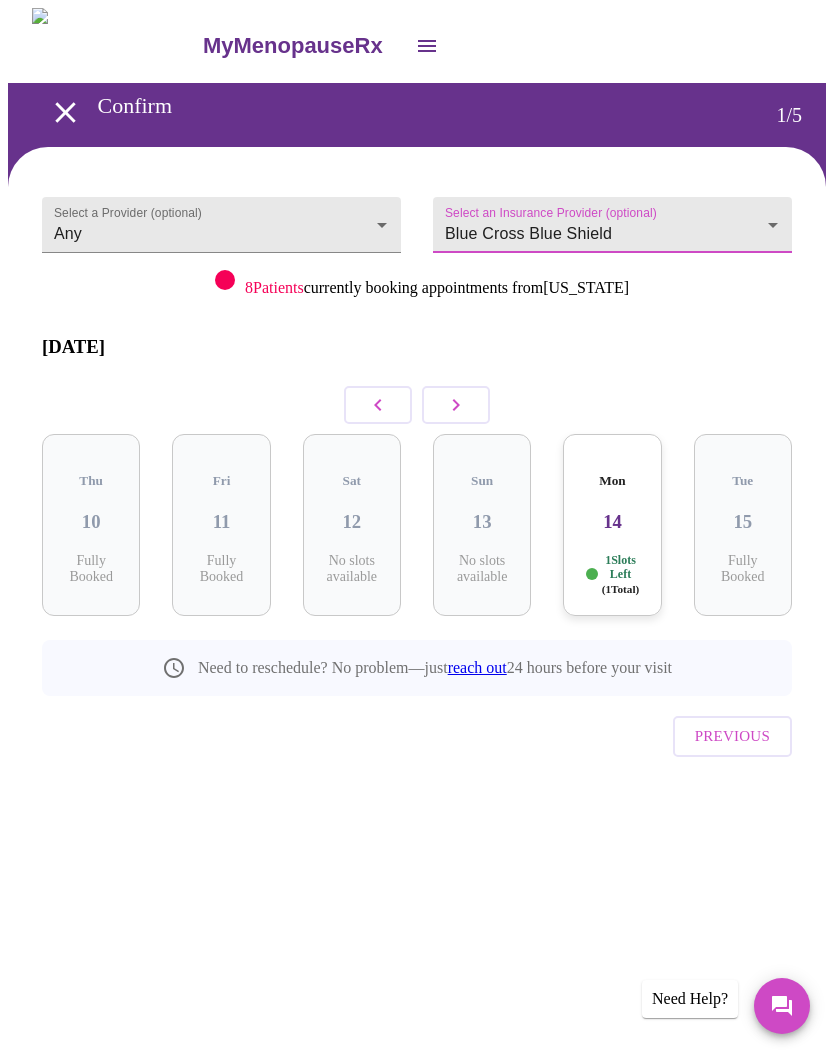 click on "MyMenopauseRx Confirm 1  /  5 Select a Provider (optional) Any Any Select an Insurance Provider (optional) Blue Cross Blue Shield Blue Cross Blue Shield 8  Patients  currently booking appointments from  Indiana July 2025 Thu 10 Fully Booked Fri 11 Fully Booked Sat 12 No slots available Sun 13 No slots available Mon 14 1  Slots Left ( 1  Total) Tue 15 Fully Booked Need to reschedule? No problem—just  reach out  24 hours before your visit Previous Need Help?" at bounding box center [417, 432] 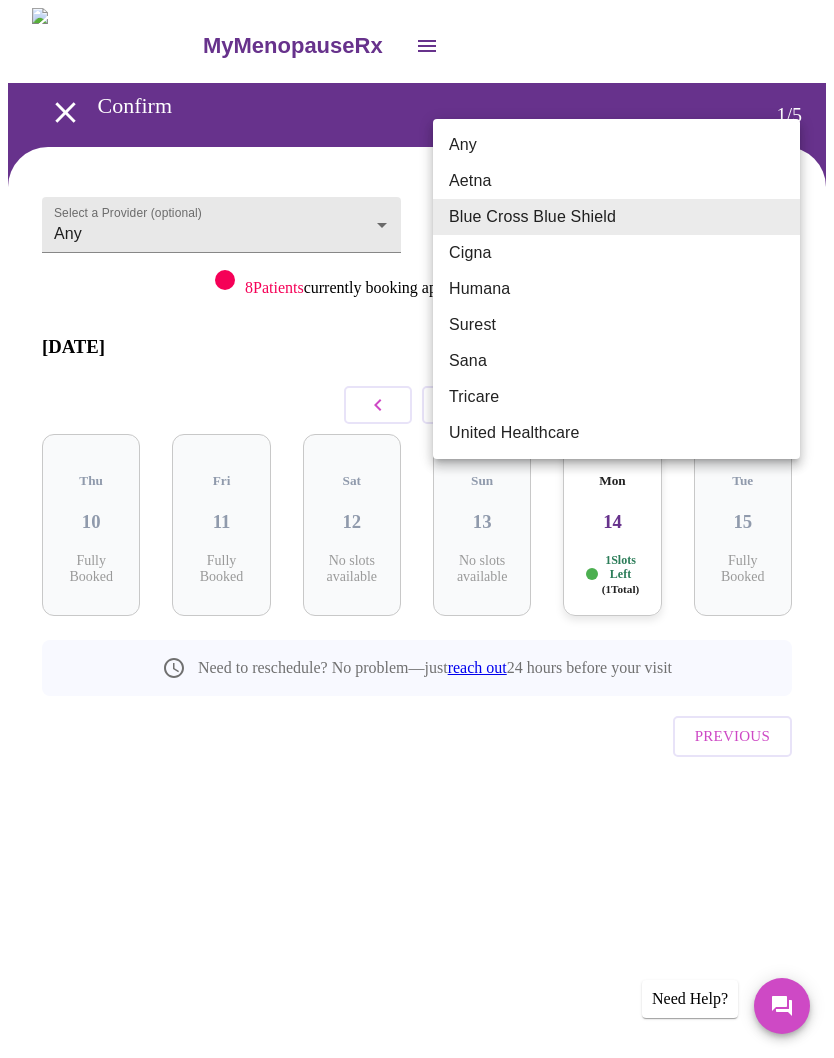 click on "Blue Cross Blue Shield" at bounding box center (616, 217) 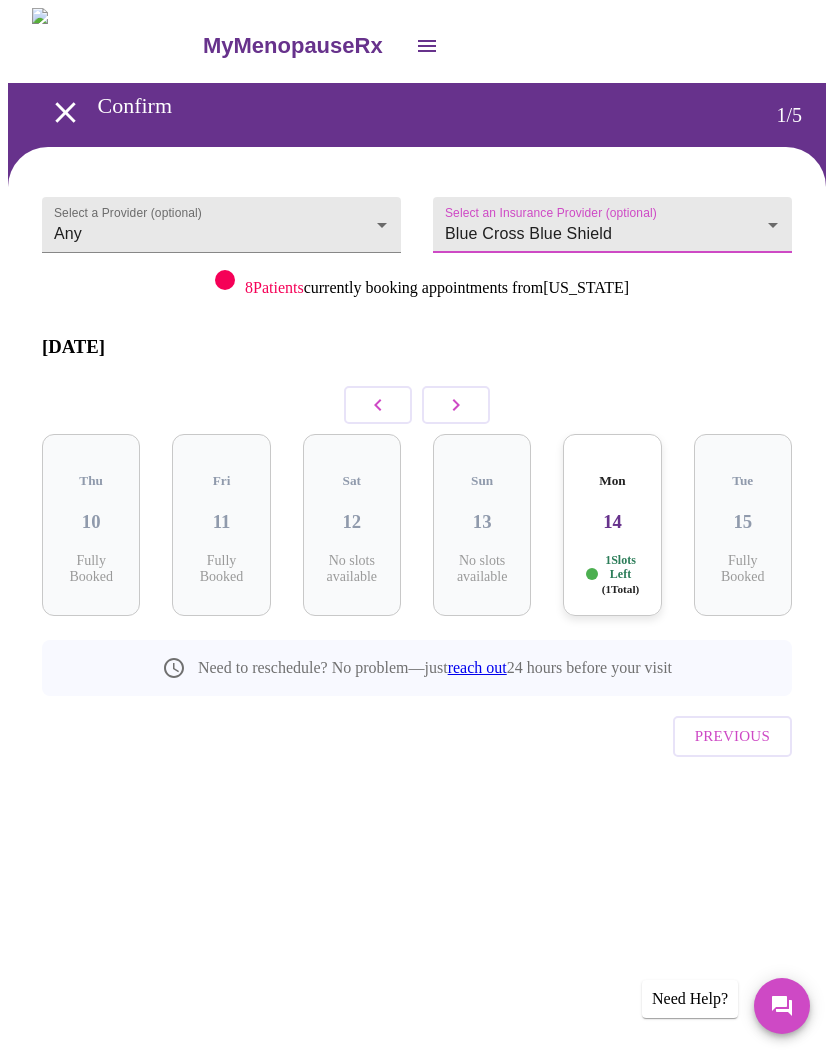 click on "1  Slots Left ( 1  Total)" at bounding box center (621, 574) 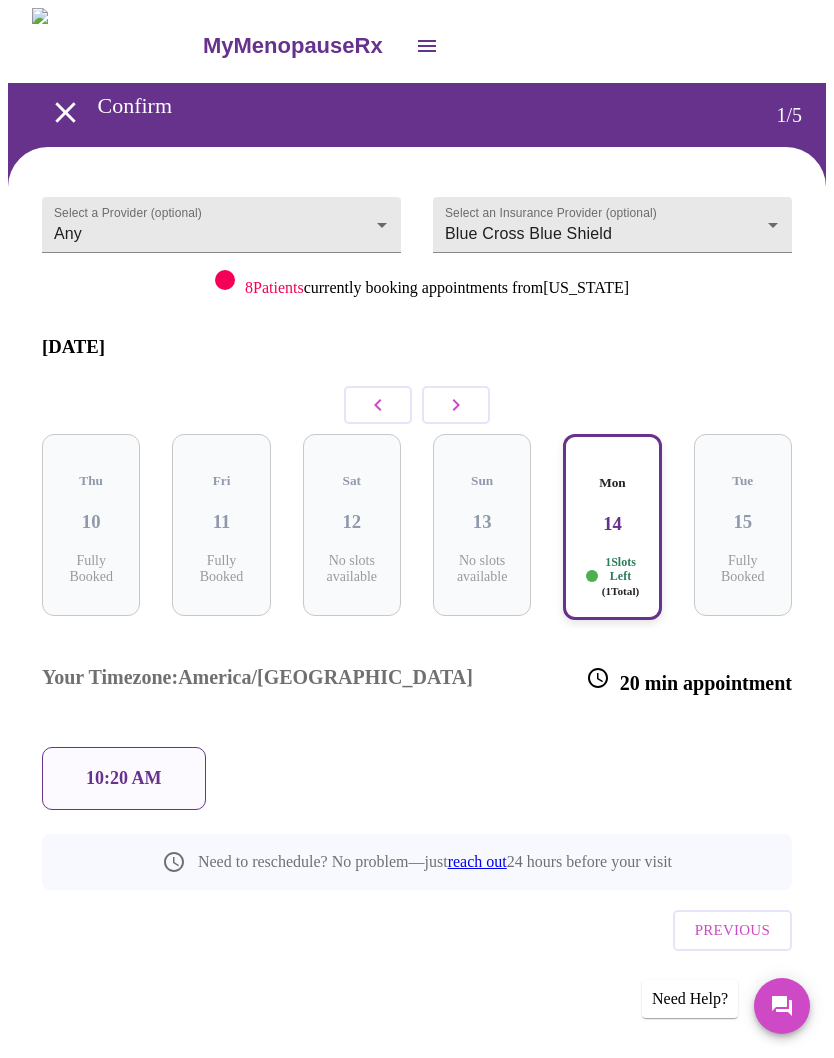 click on "10:20 AM" at bounding box center [124, 778] 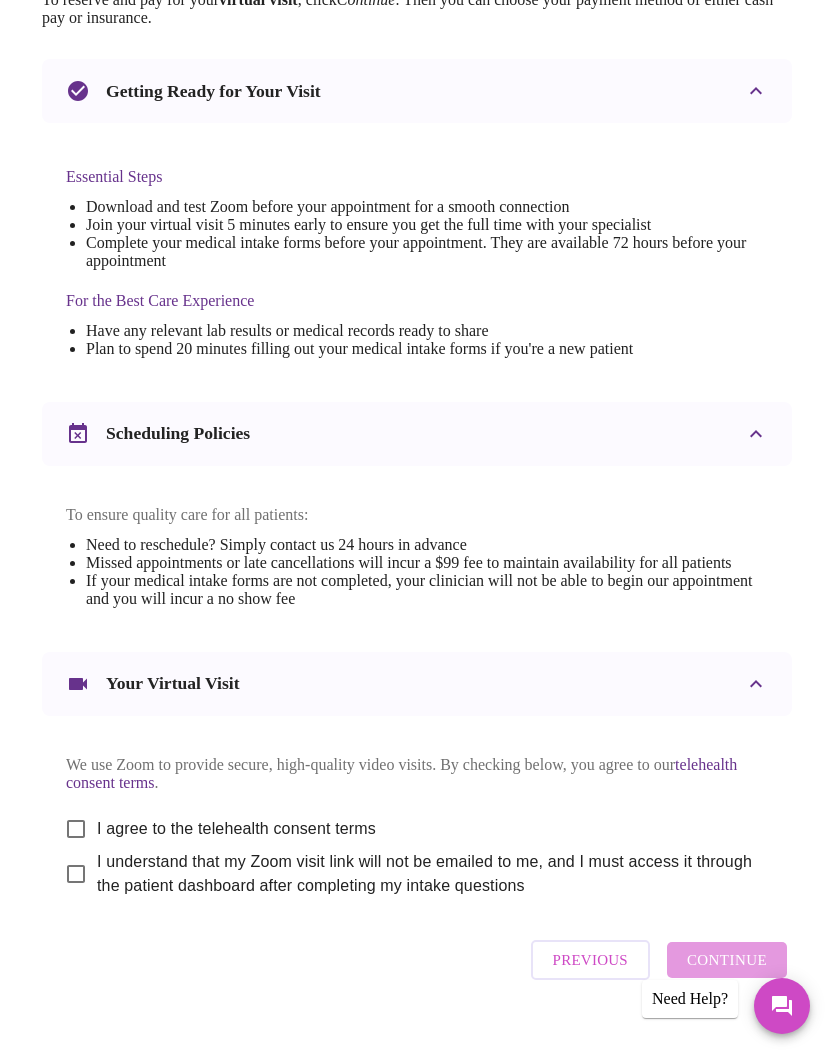 scroll, scrollTop: 425, scrollLeft: 0, axis: vertical 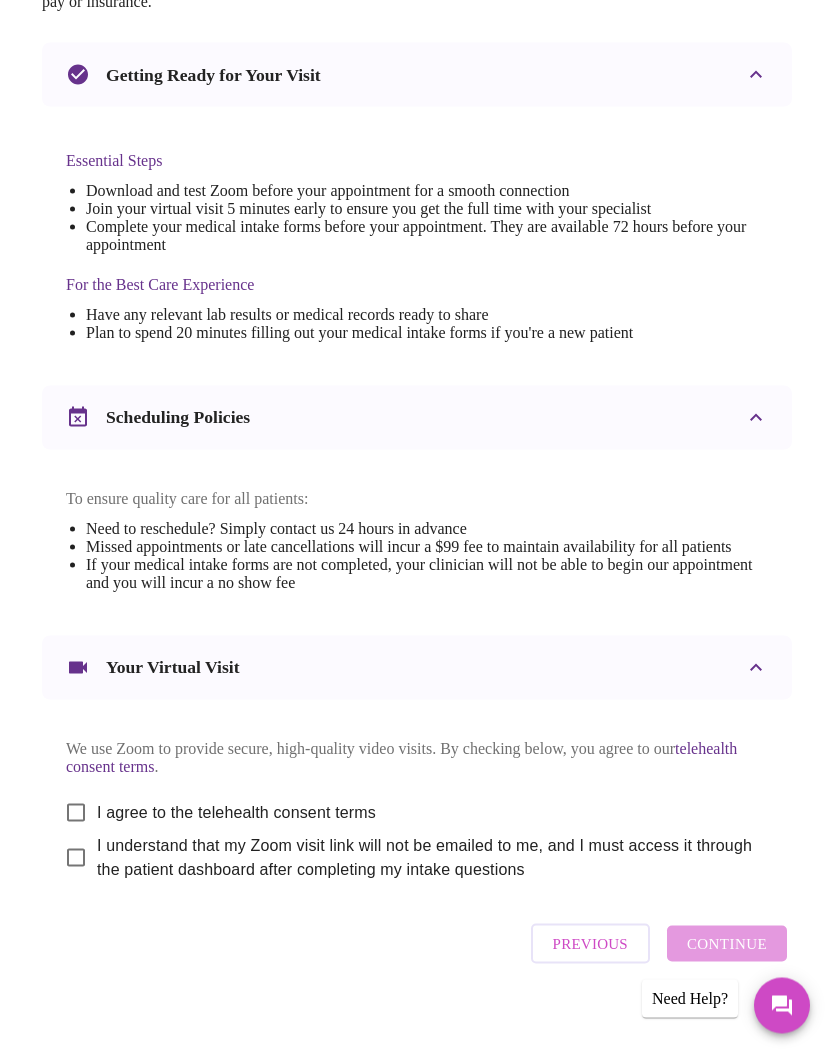 click on "I agree to the telehealth consent terms" at bounding box center (76, 813) 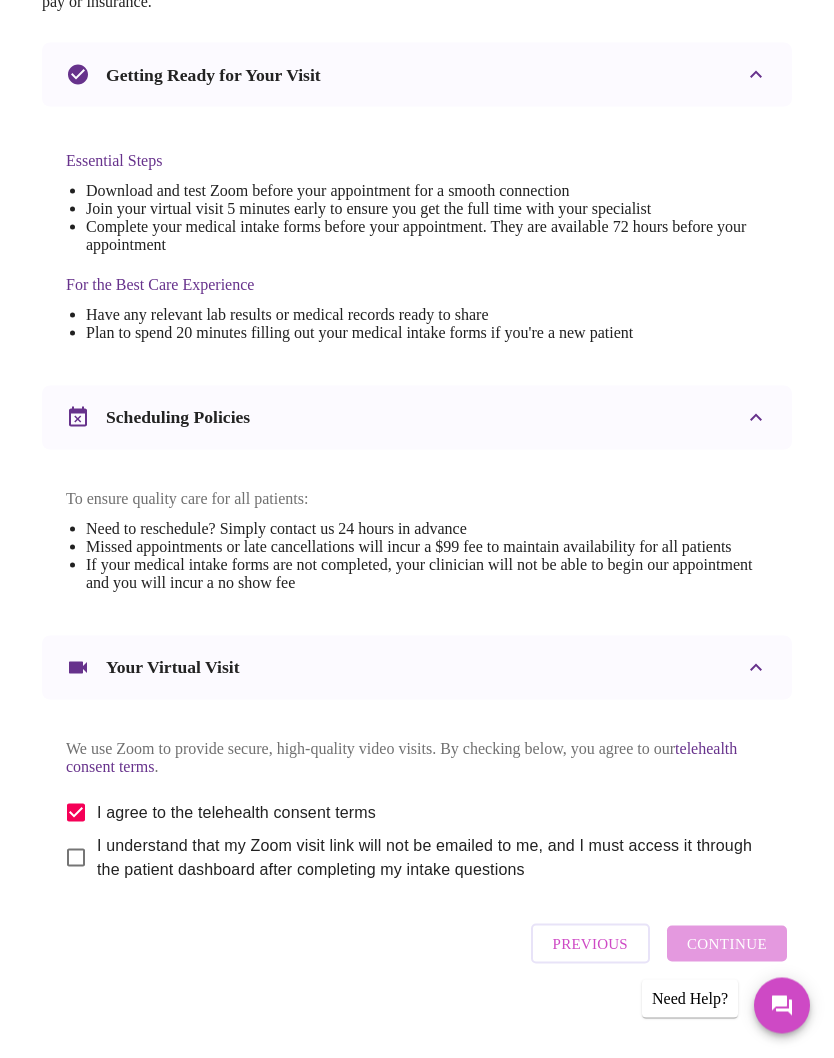 scroll, scrollTop: 425, scrollLeft: 0, axis: vertical 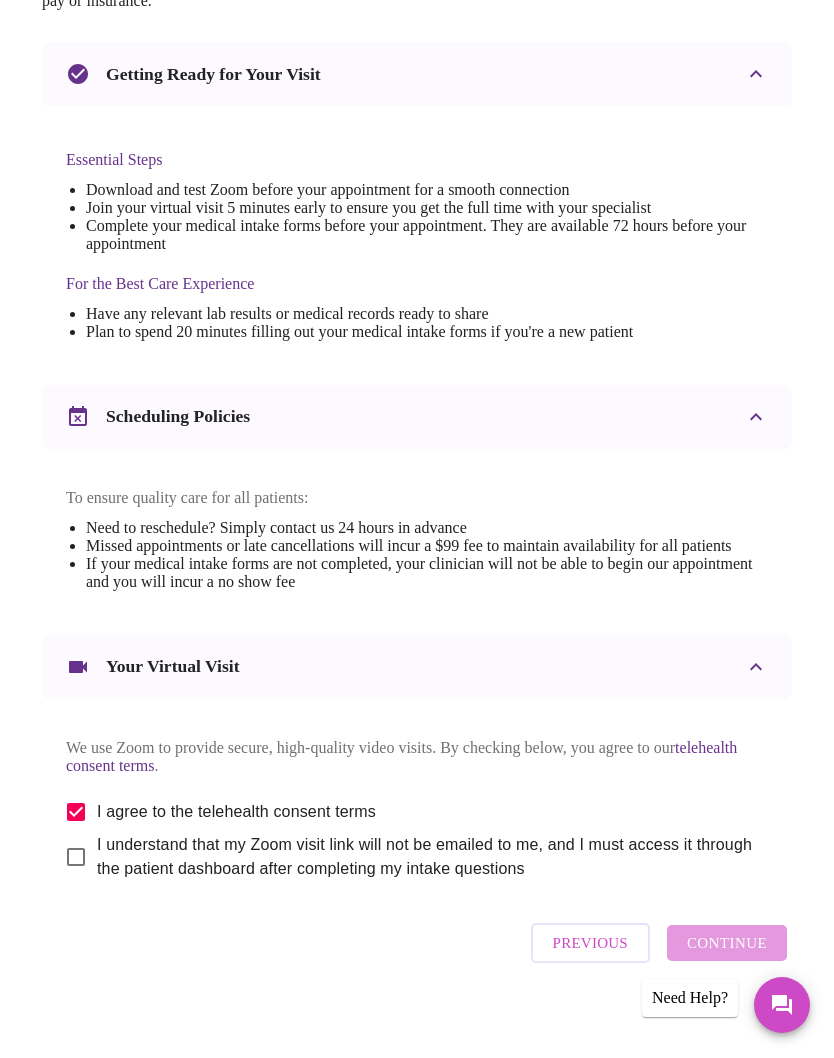 click on "I understand that my Zoom visit link will not be emailed to me, and I must access it through the patient dashboard after completing my intake questions" at bounding box center (76, 858) 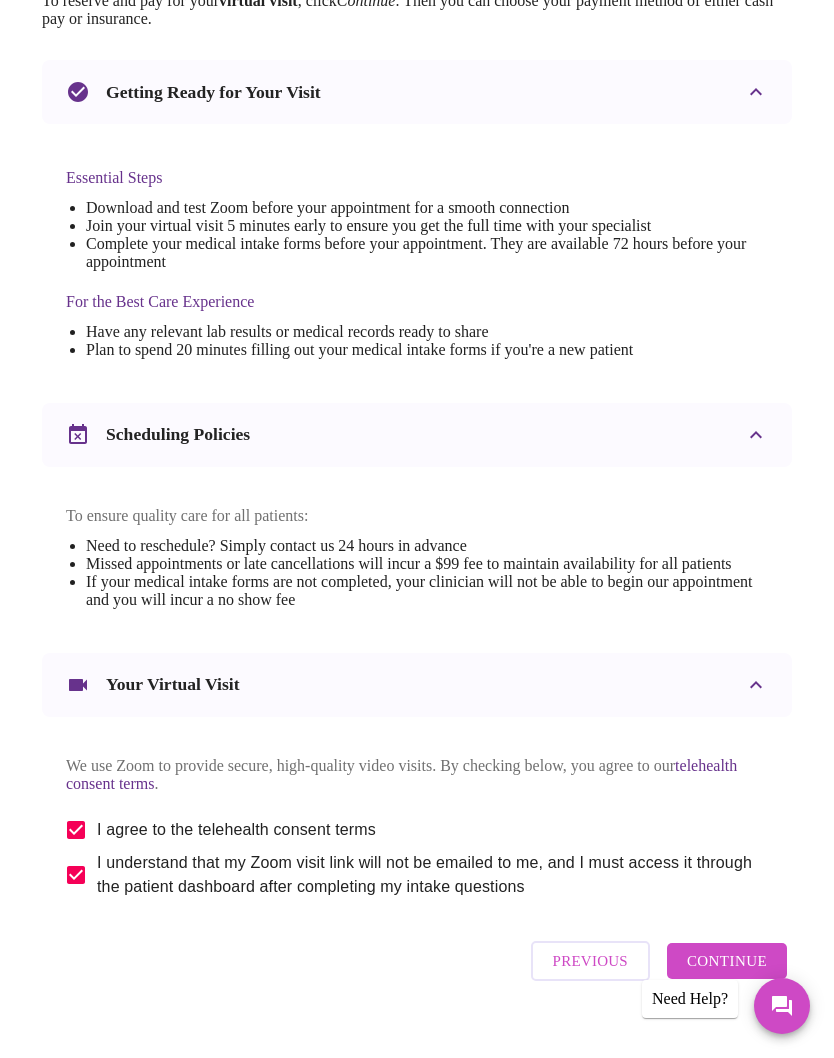 scroll, scrollTop: 425, scrollLeft: 0, axis: vertical 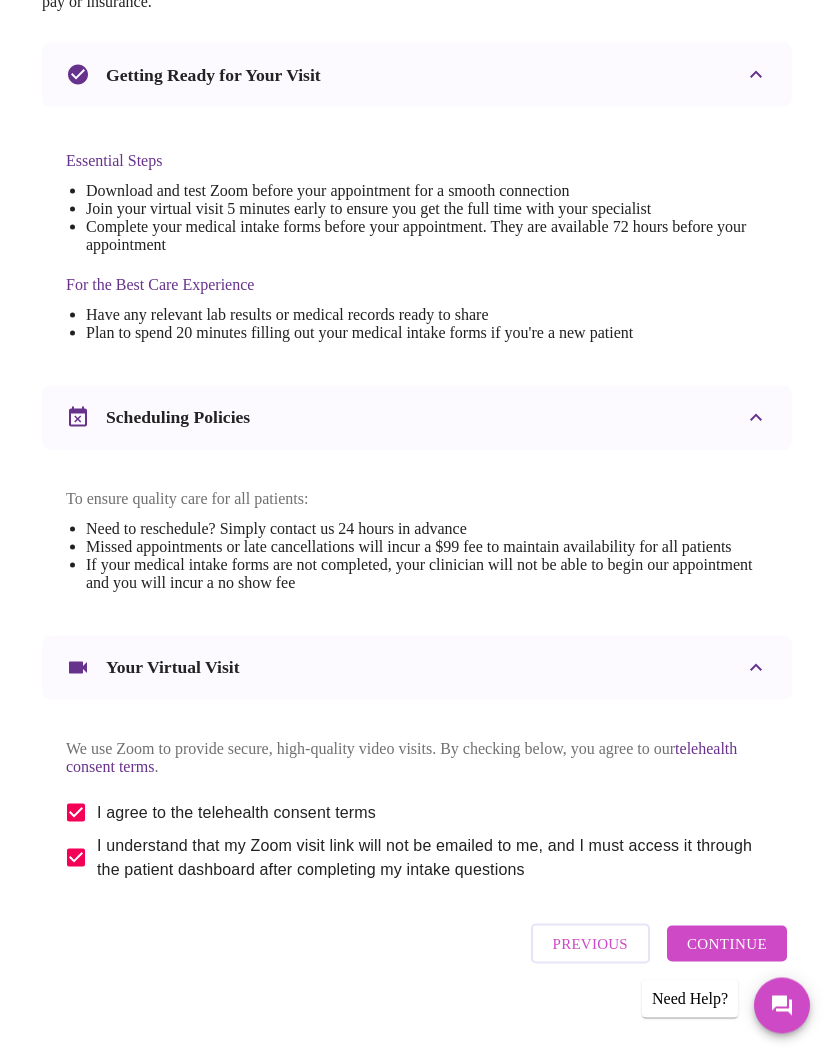 click on "Continue" at bounding box center [727, 944] 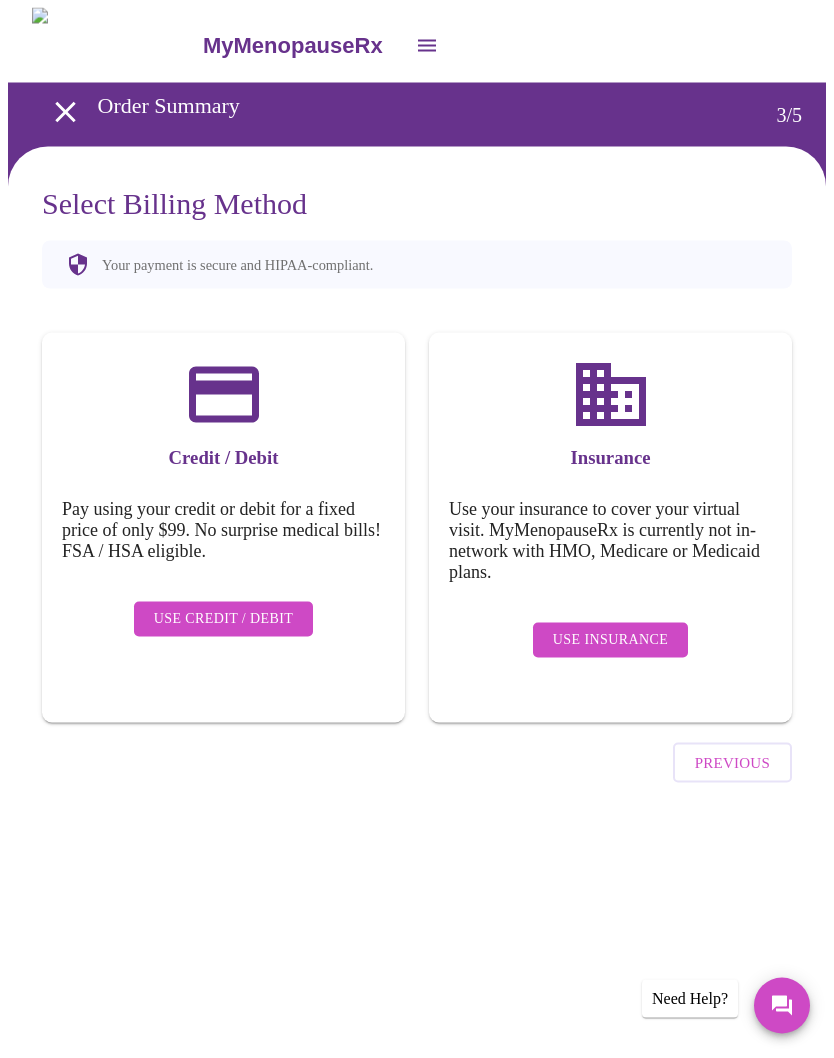 scroll, scrollTop: 0, scrollLeft: 0, axis: both 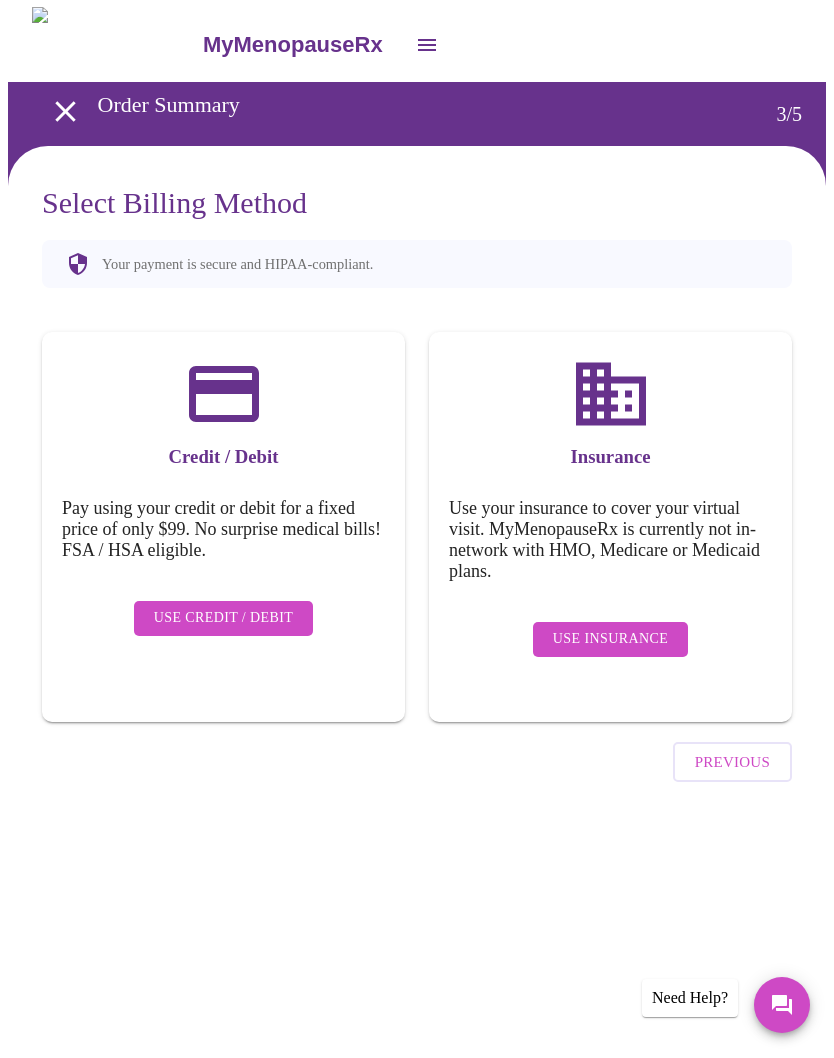 click on "Use Insurance" at bounding box center [610, 640] 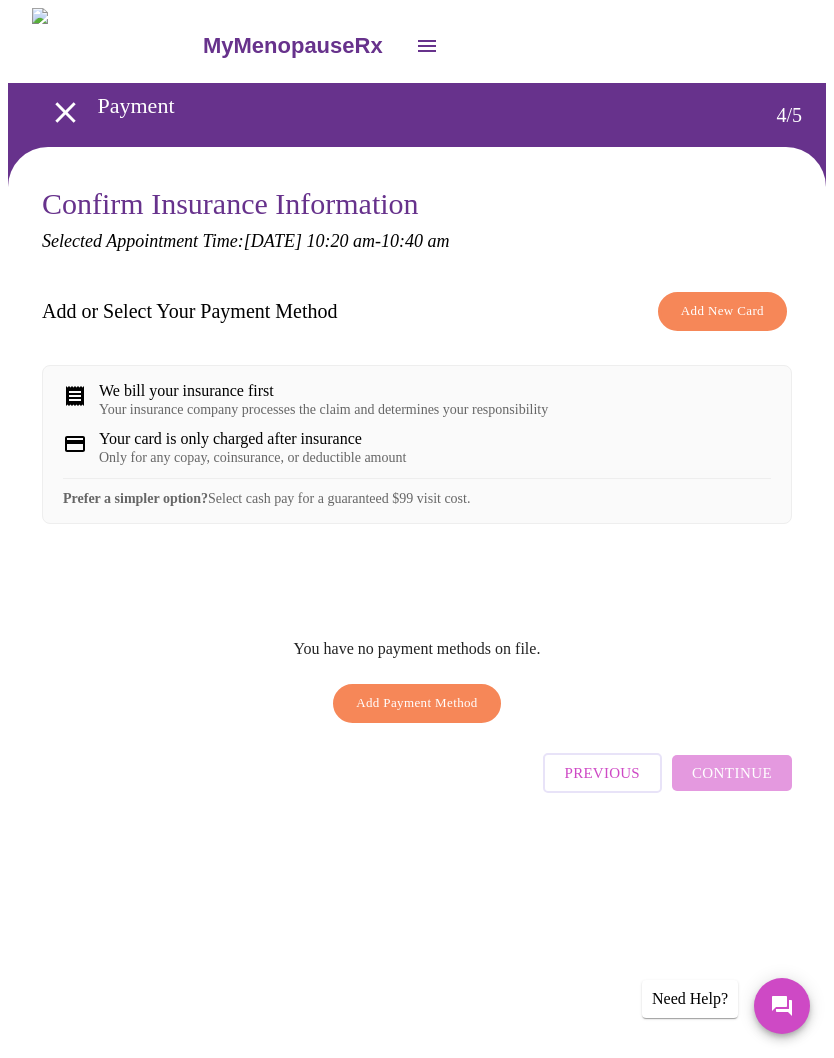 click on "Add New Card" at bounding box center [722, 311] 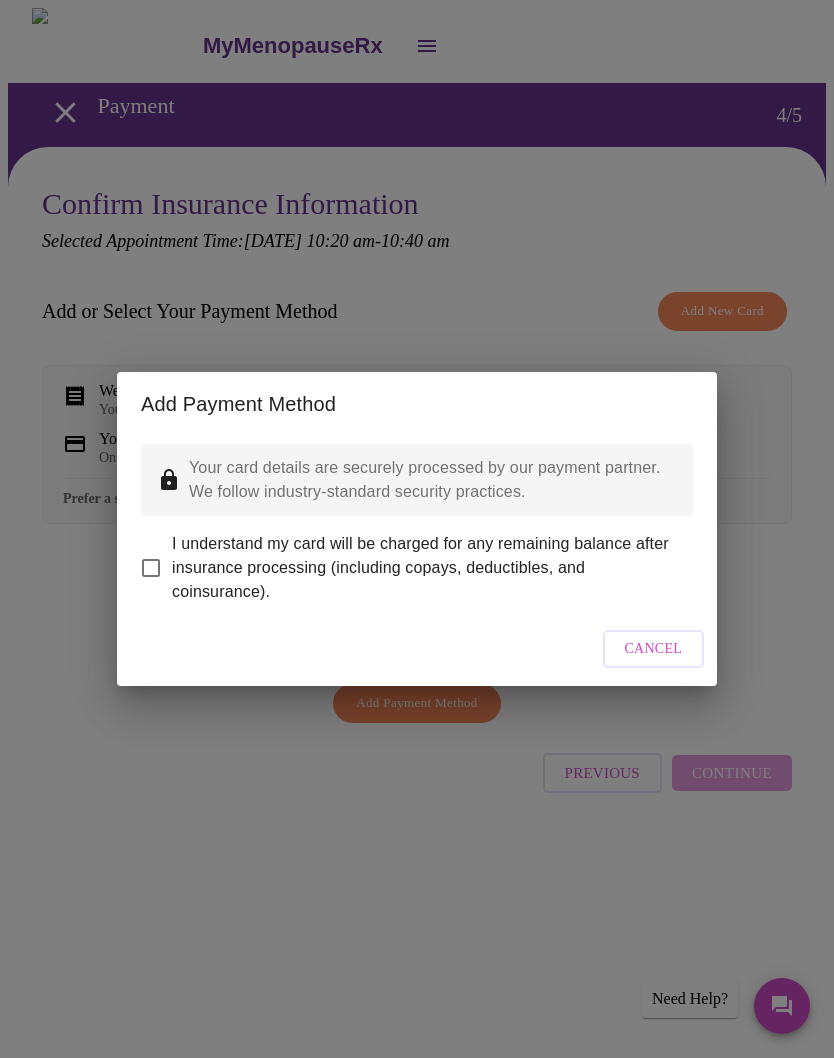 click on "I understand my card will be charged for any remaining balance after insurance processing (including copays, deductibles, and coinsurance)." at bounding box center (151, 568) 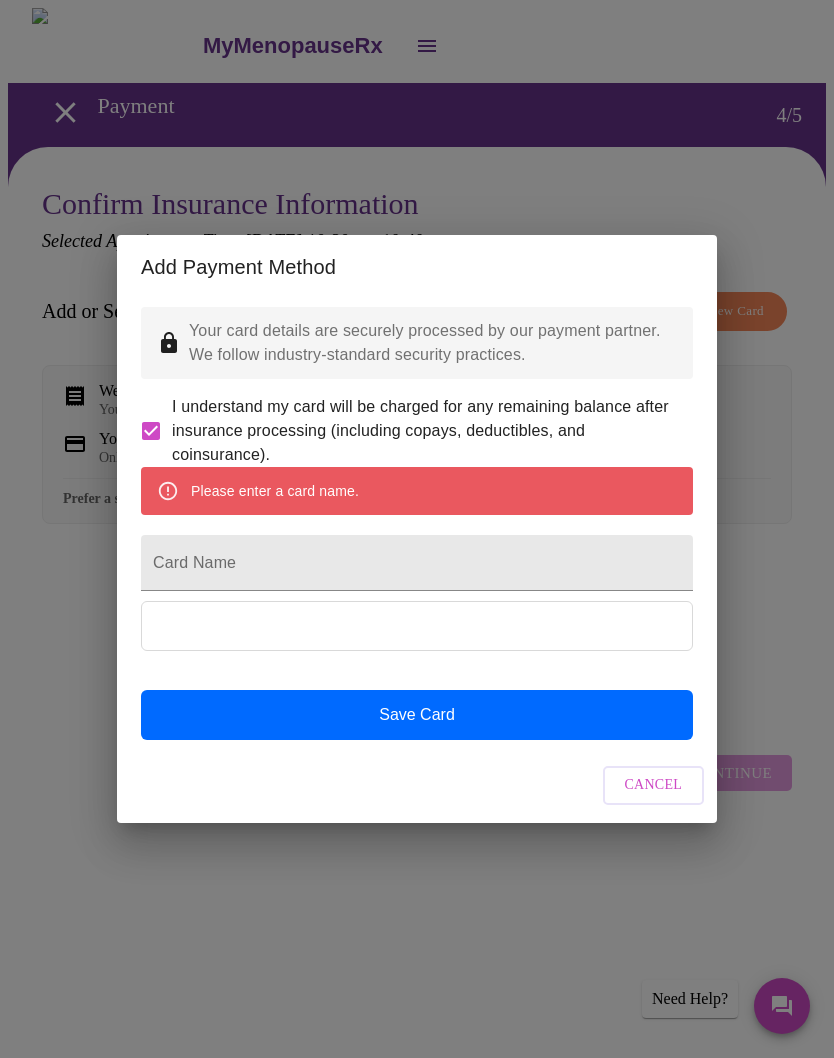 click on "Add Payment Method Your card details are securely processed by our payment partner. We follow industry-standard security practices. I understand my card will be charged for any remaining balance after insurance processing (including copays, deductibles, and coinsurance). Please enter a card name. Card Name Save Card Cancel" at bounding box center (417, 529) 